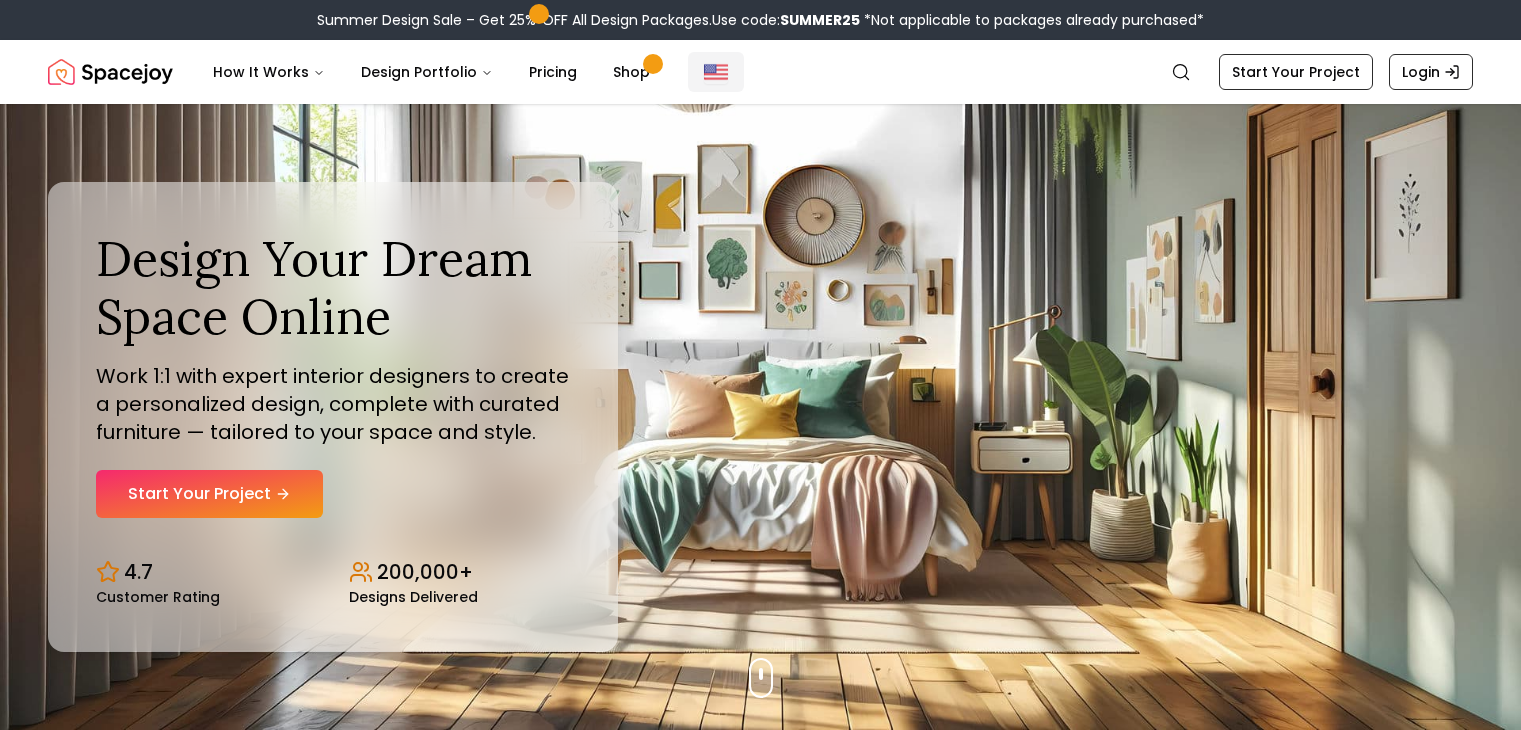 scroll, scrollTop: 0, scrollLeft: 0, axis: both 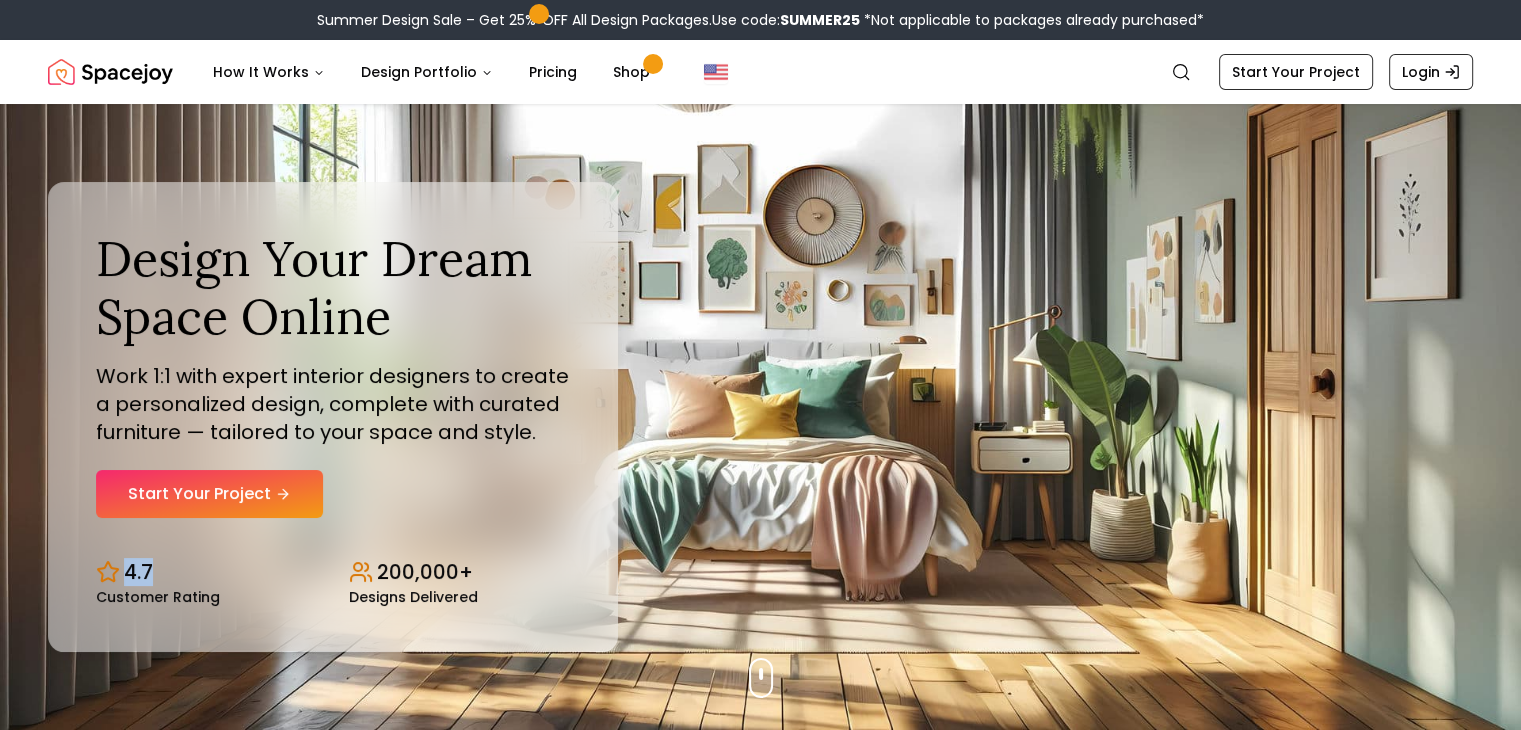 drag, startPoint x: 128, startPoint y: 564, endPoint x: 152, endPoint y: 570, distance: 24.738634 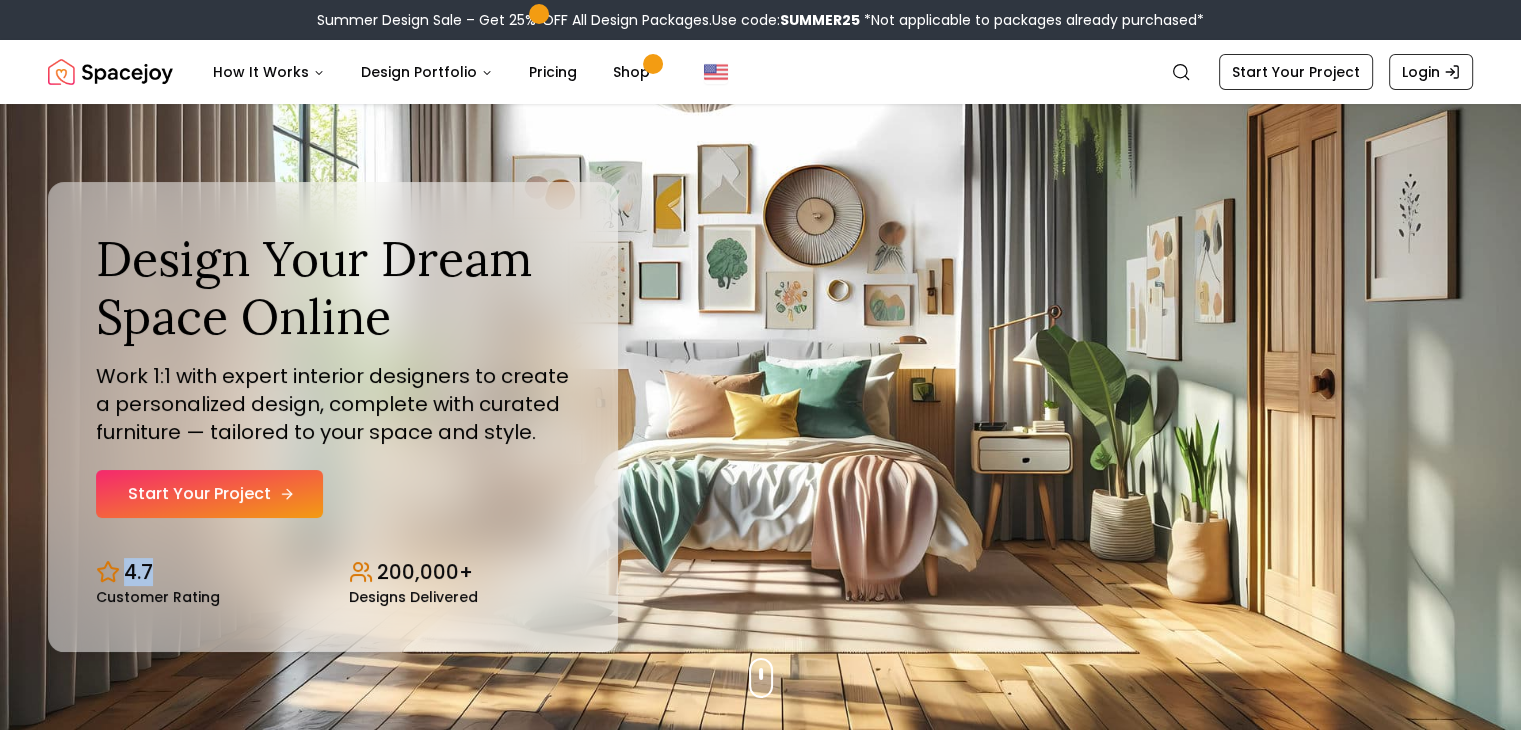 click on "Start Your Project" at bounding box center (209, 494) 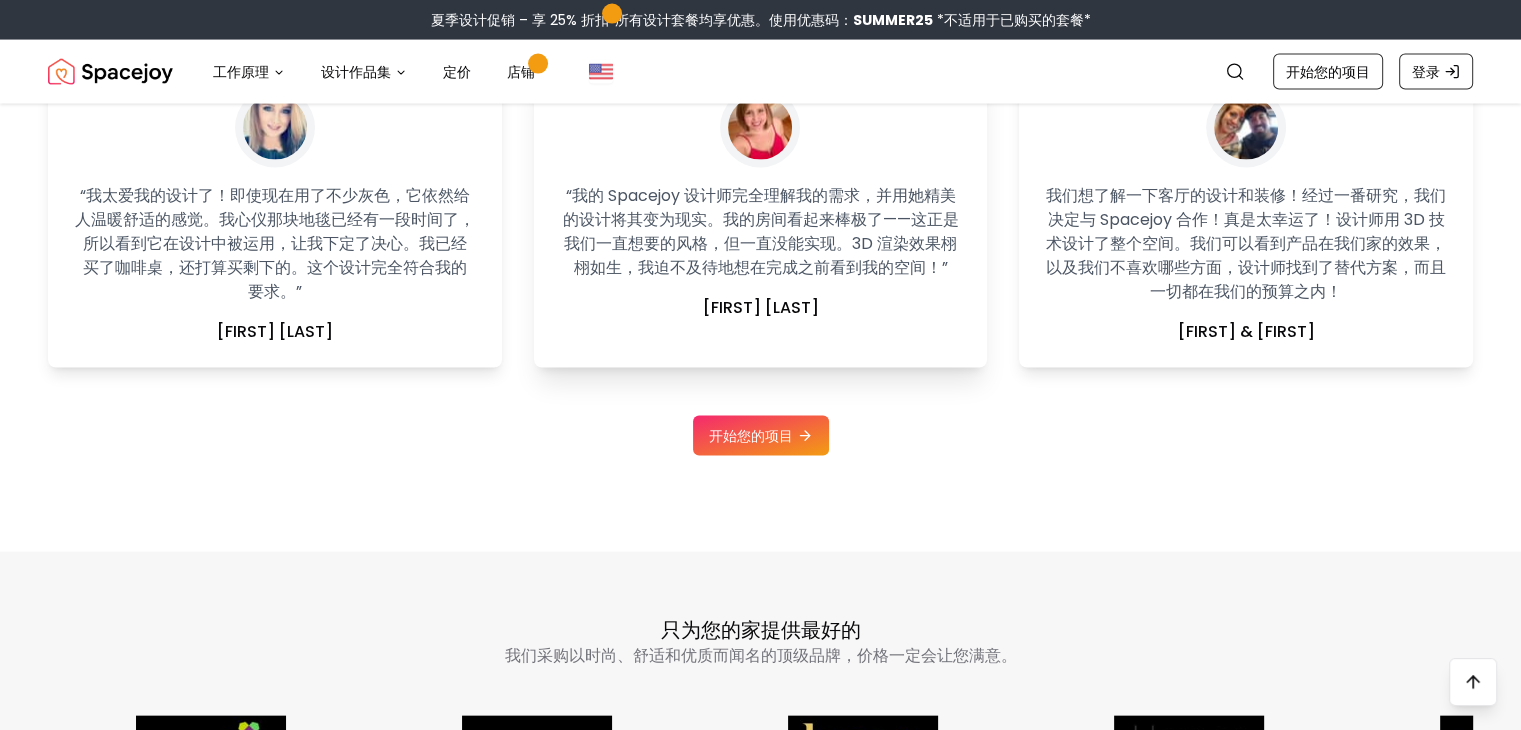 scroll, scrollTop: 4200, scrollLeft: 0, axis: vertical 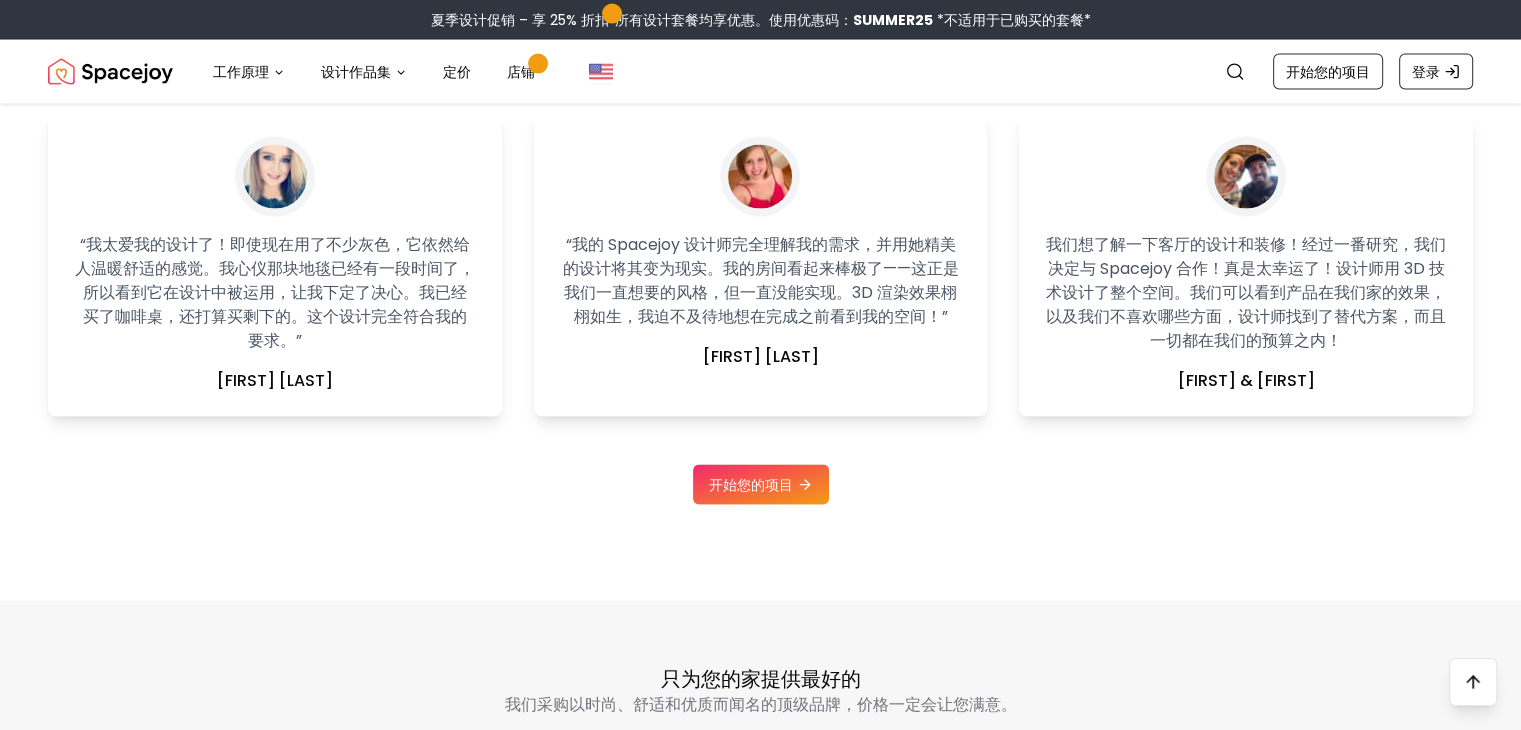 click on "开始您的项目" at bounding box center (761, 485) 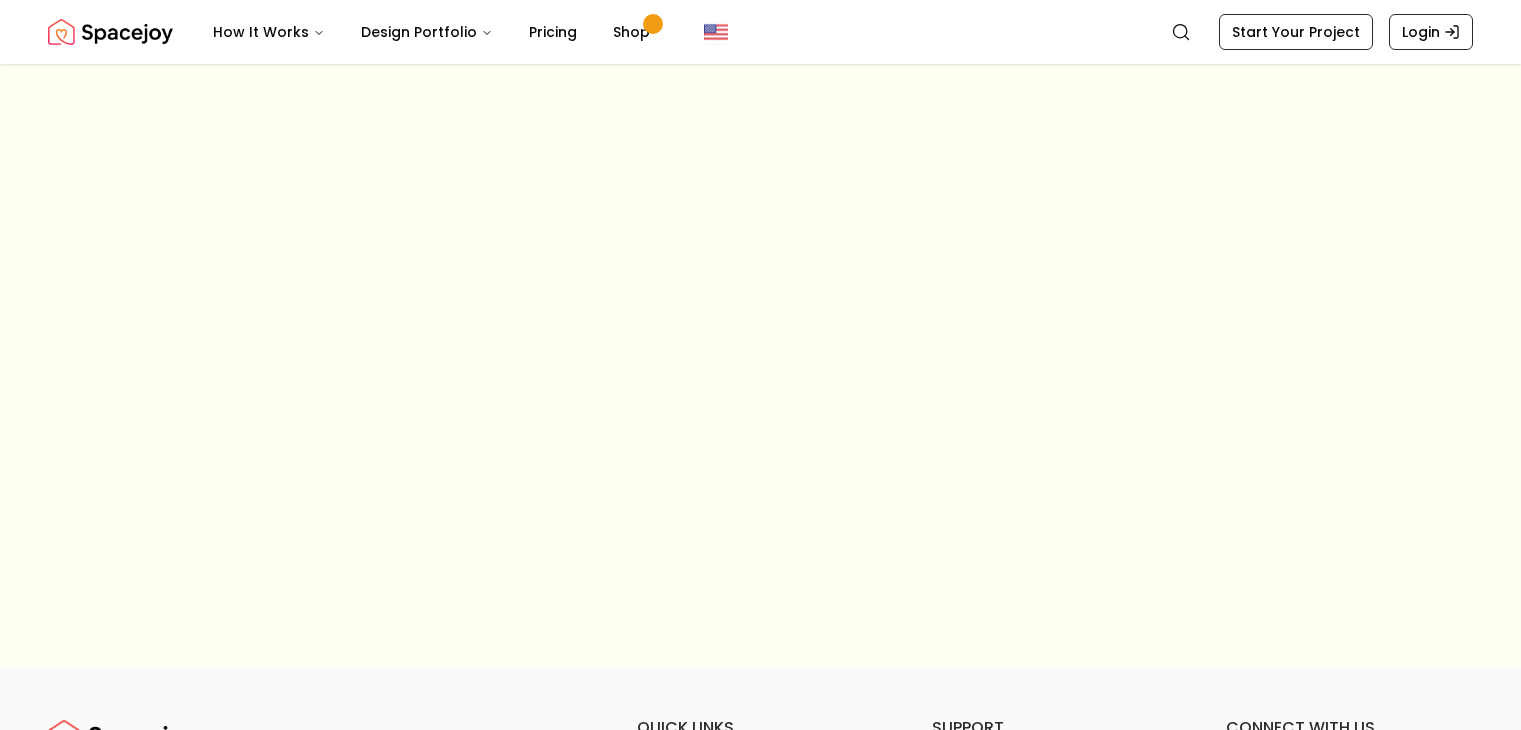 scroll, scrollTop: 0, scrollLeft: 0, axis: both 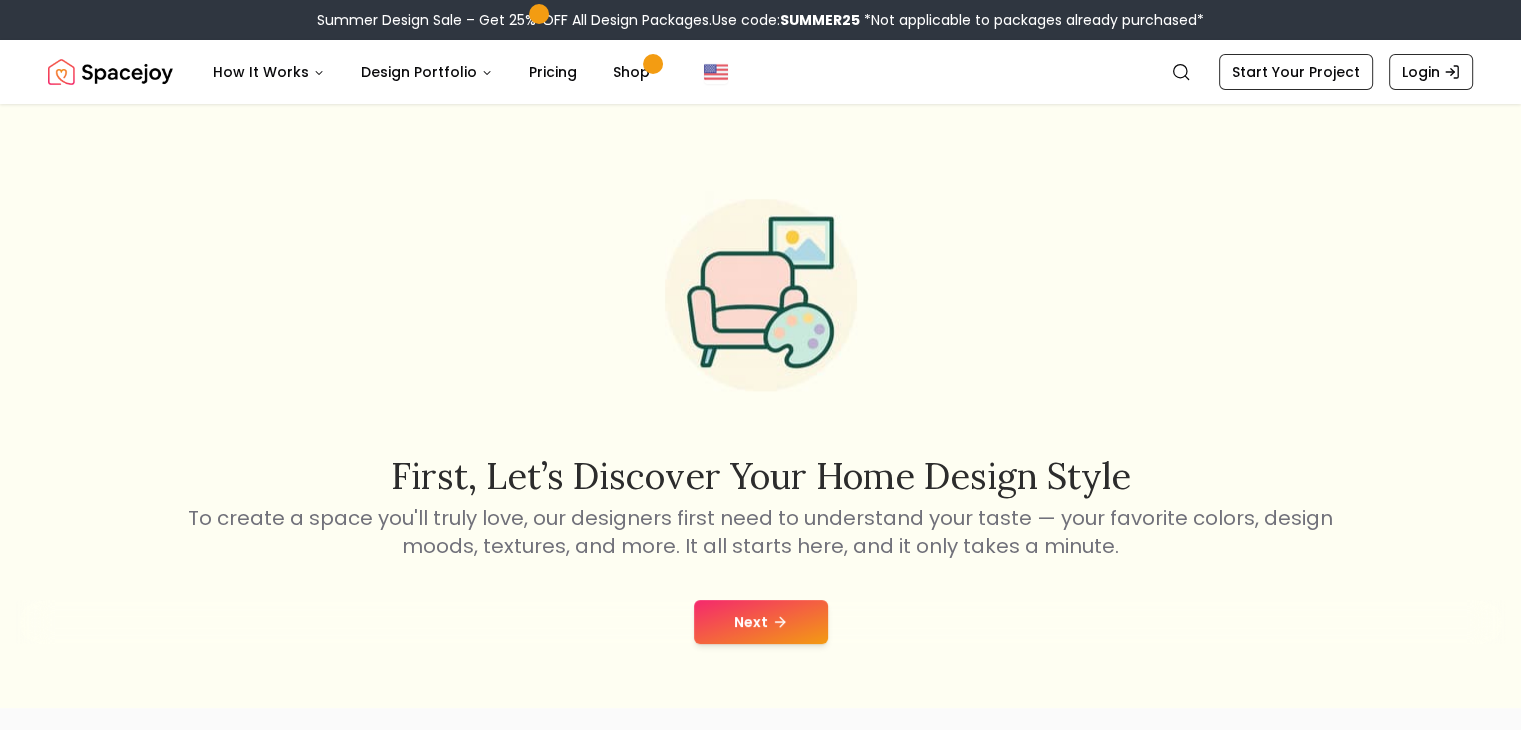 click on "First, let’s discover your home design style To create a space you'll truly love, our designers first need to understand your taste — your favorite colors, design moods, textures, and more. It all starts here, and it only takes a minute. Next" at bounding box center [760, 406] 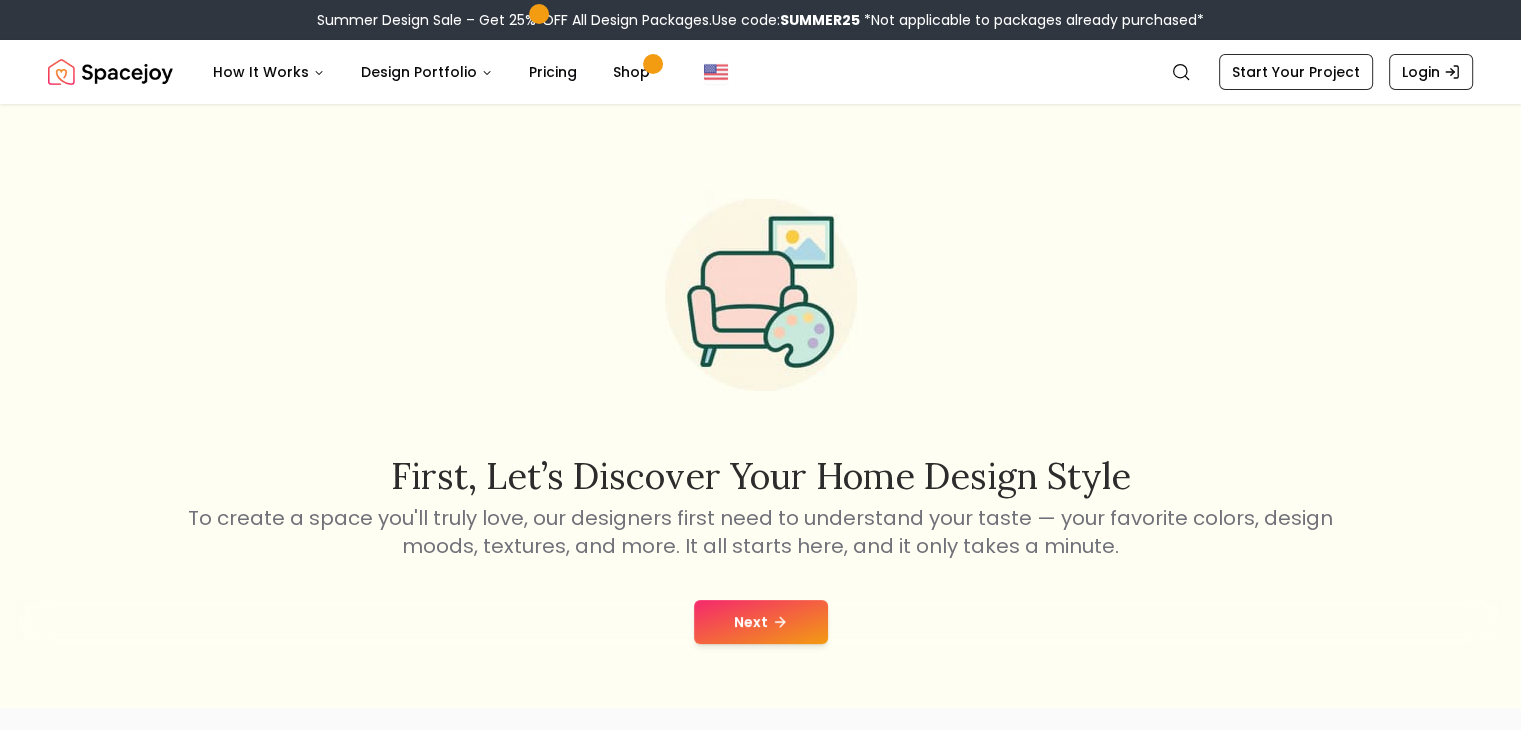 click on "Next" at bounding box center (761, 622) 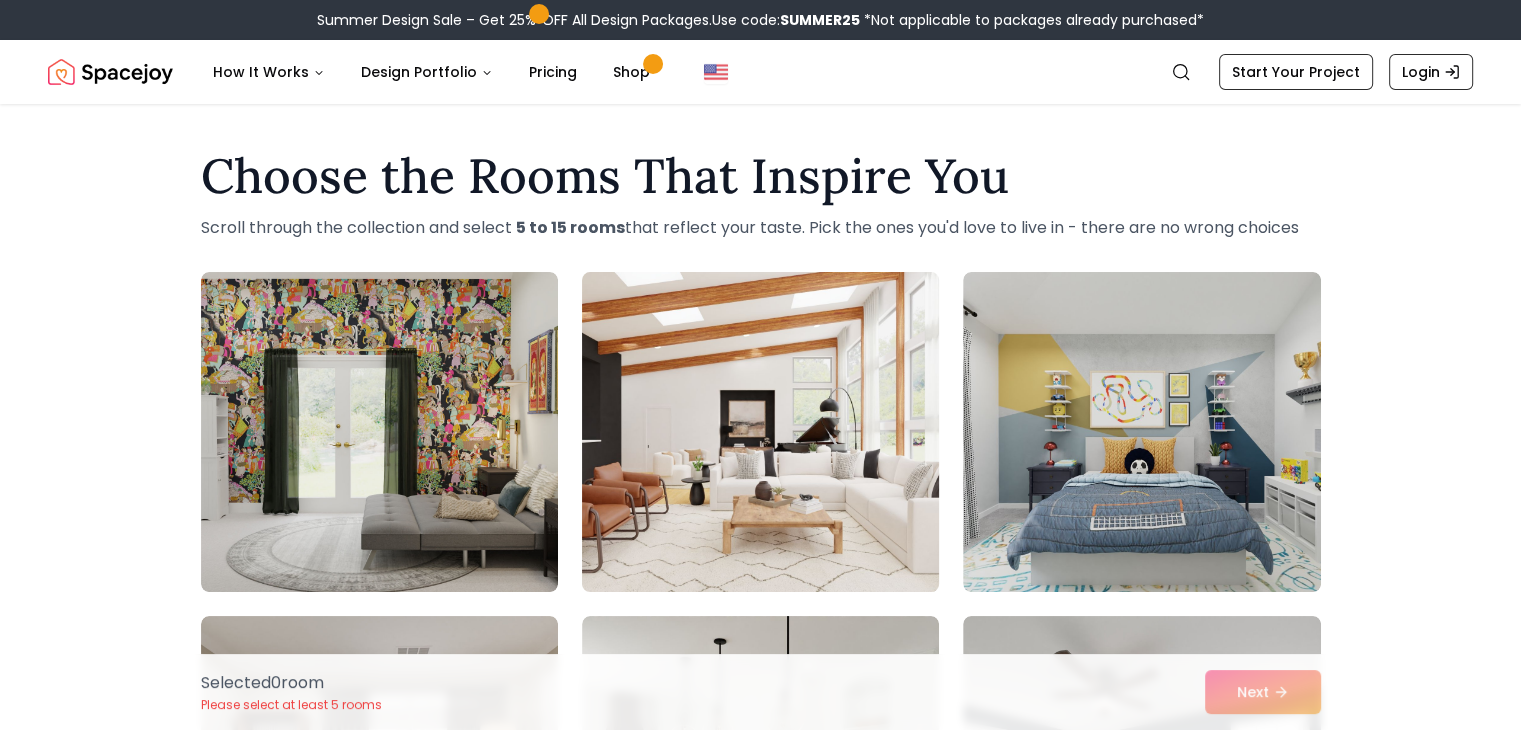 click at bounding box center [760, 432] 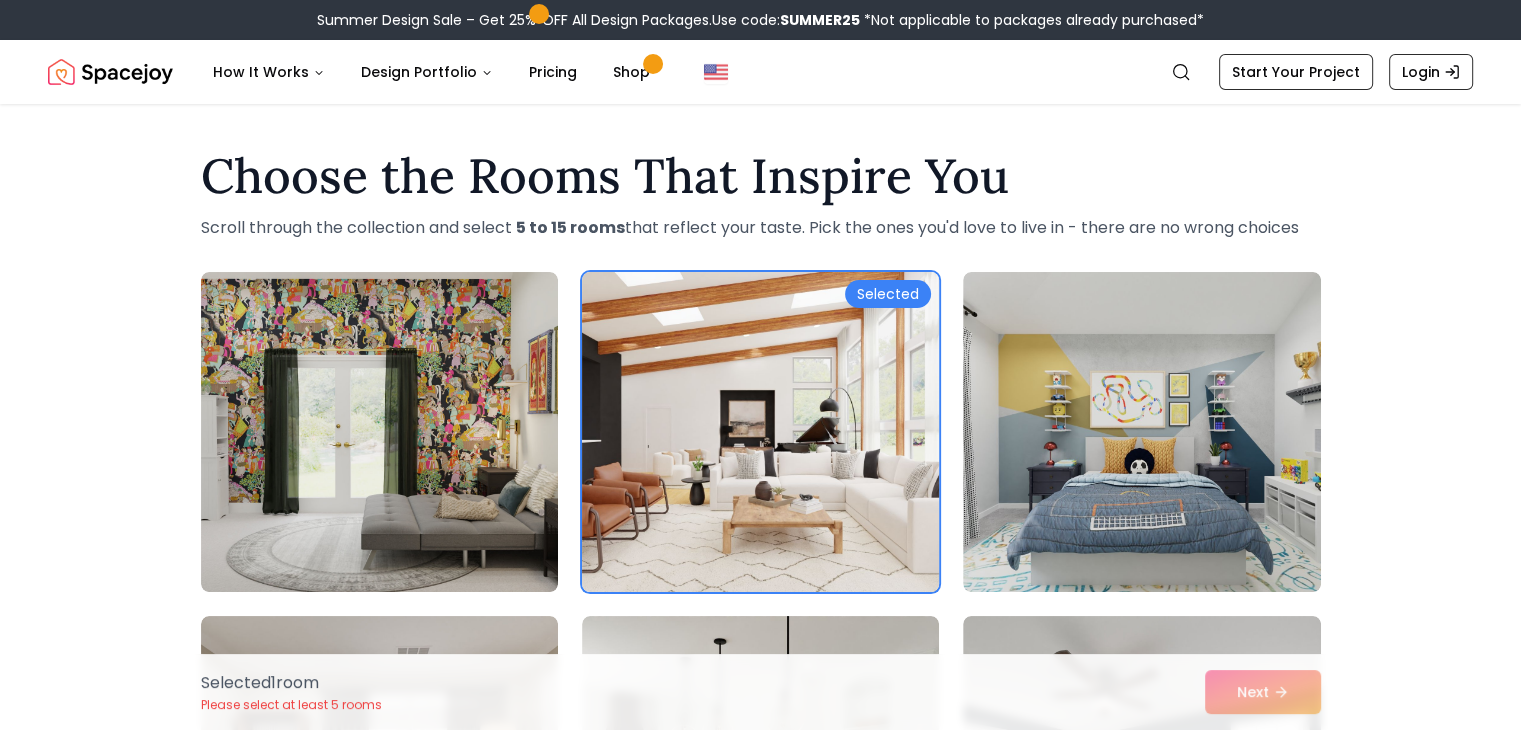 click on "Selected" at bounding box center [888, 294] 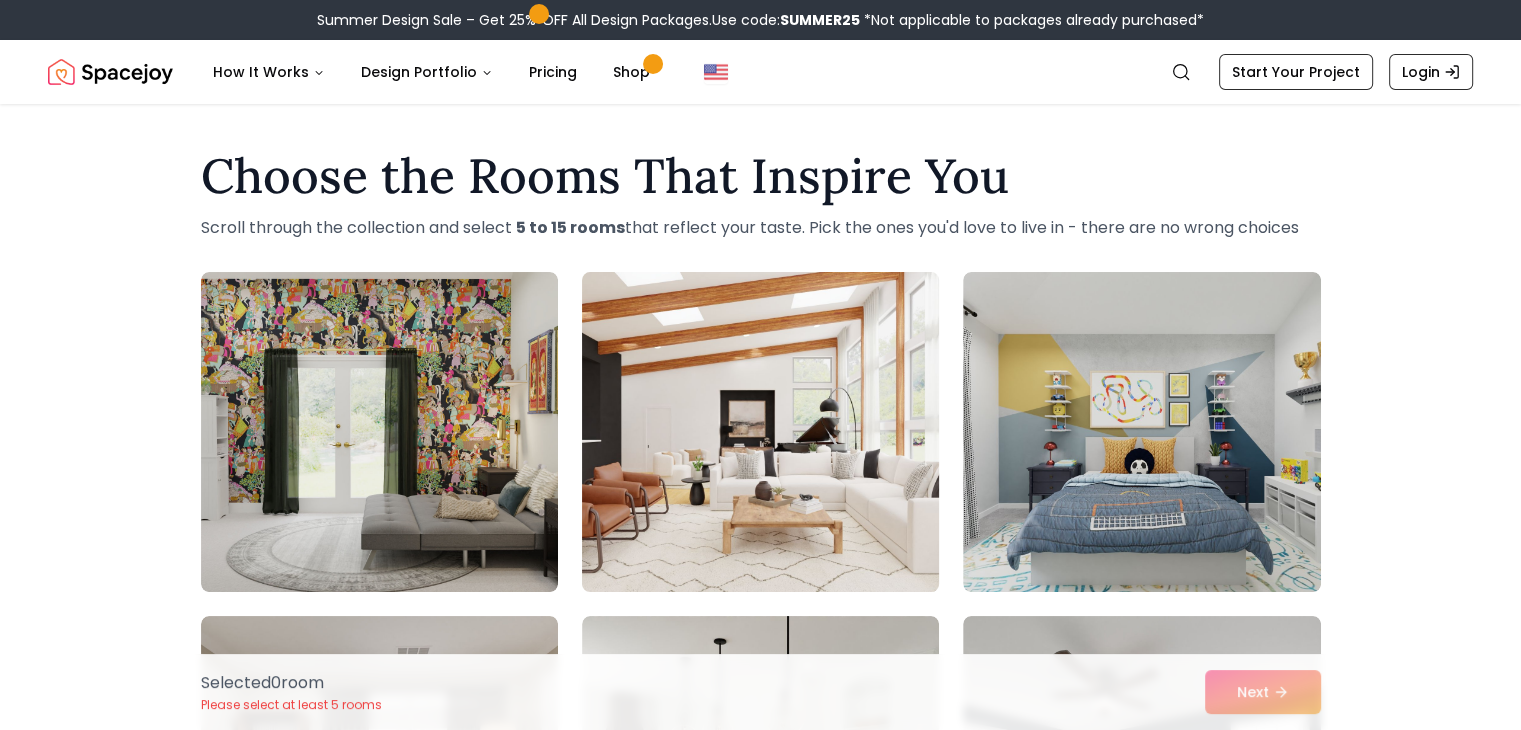 click at bounding box center [760, 432] 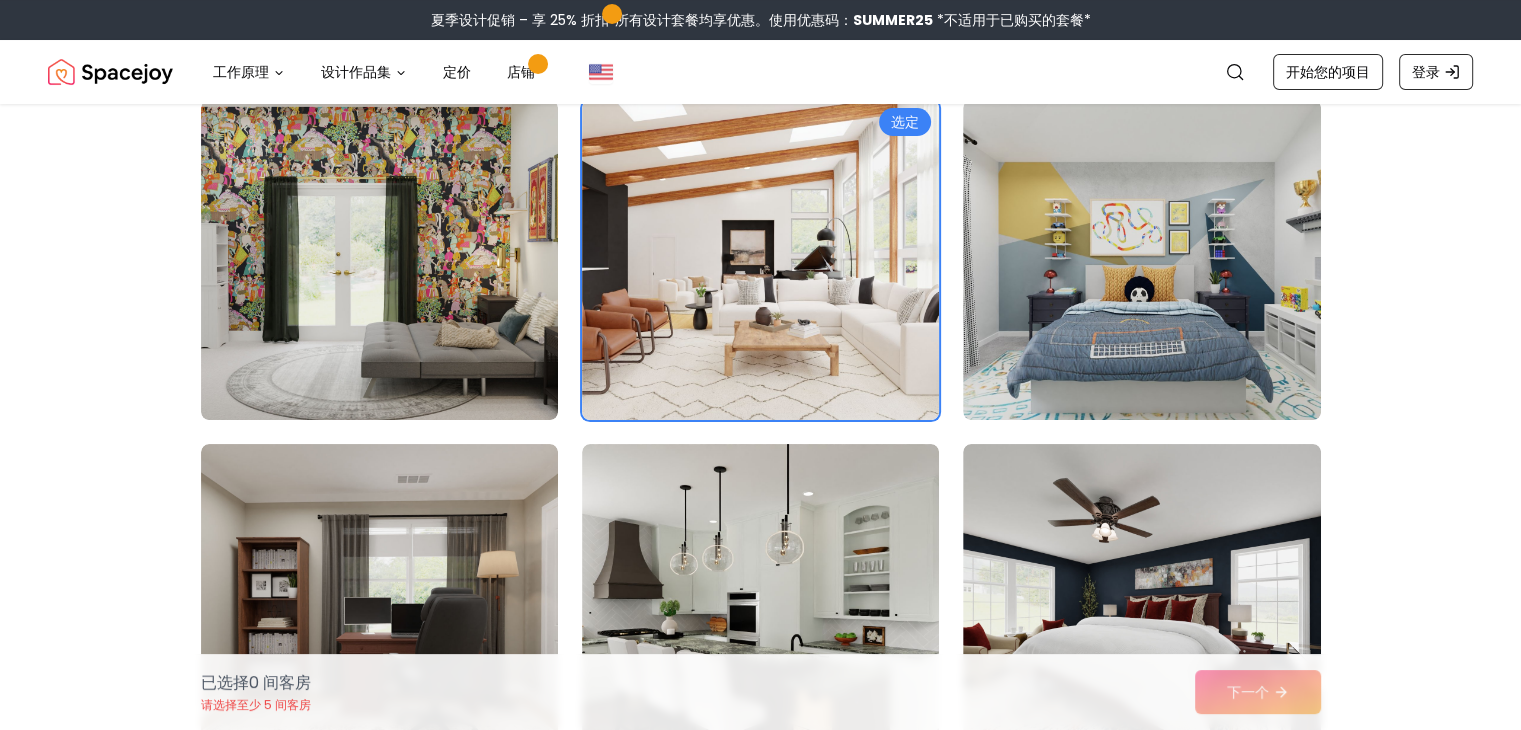 scroll, scrollTop: 0, scrollLeft: 0, axis: both 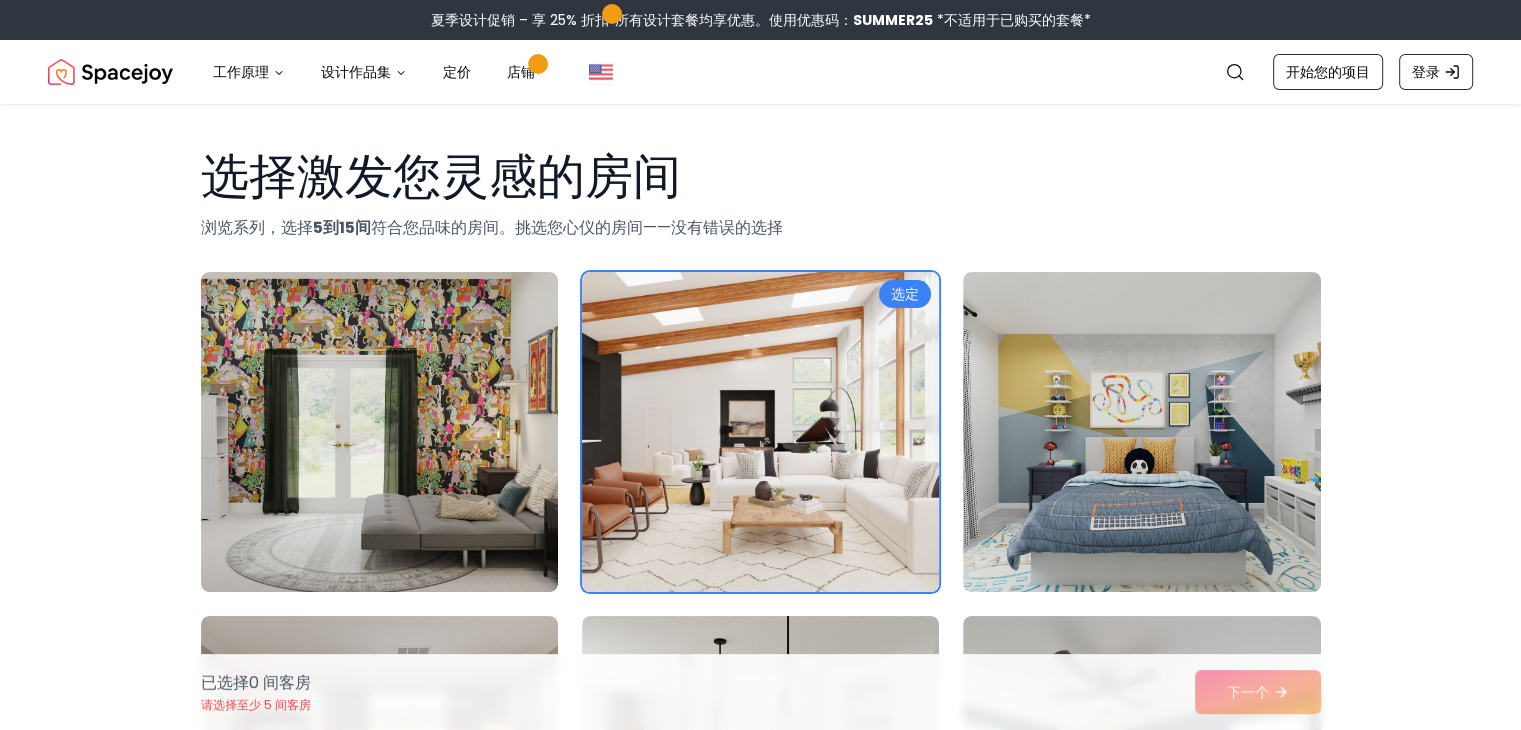 click on "选定" at bounding box center (905, 294) 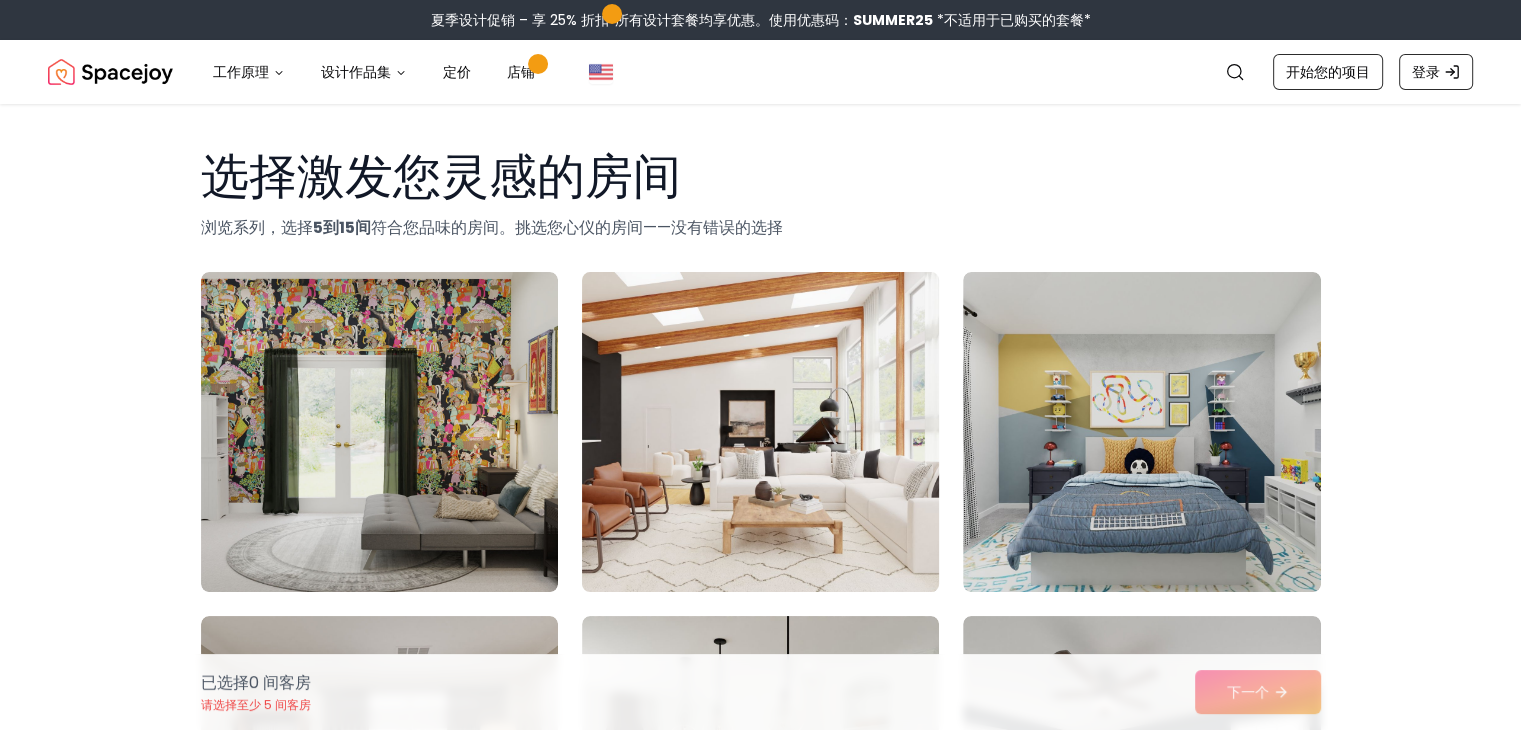 click at bounding box center (760, 432) 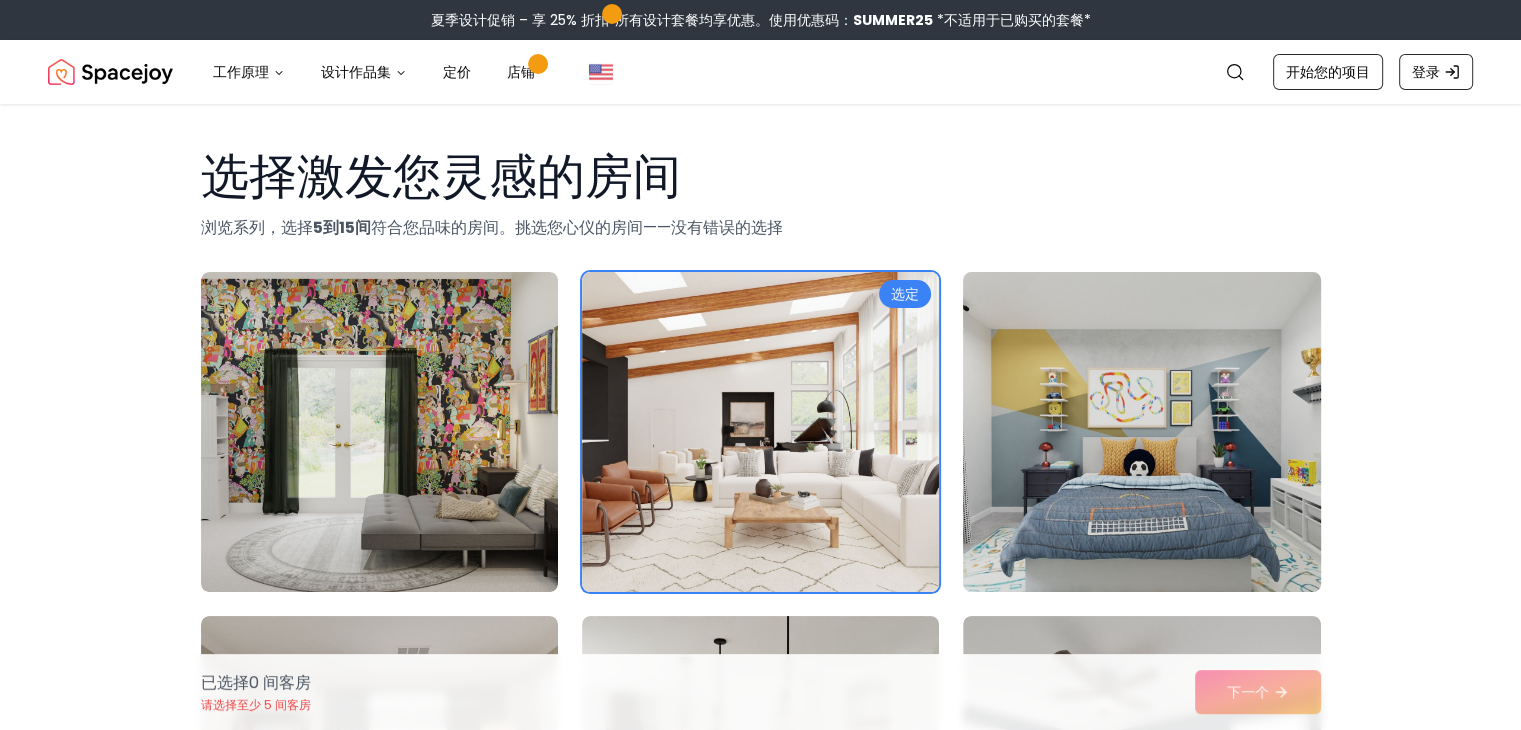 click at bounding box center (1141, 432) 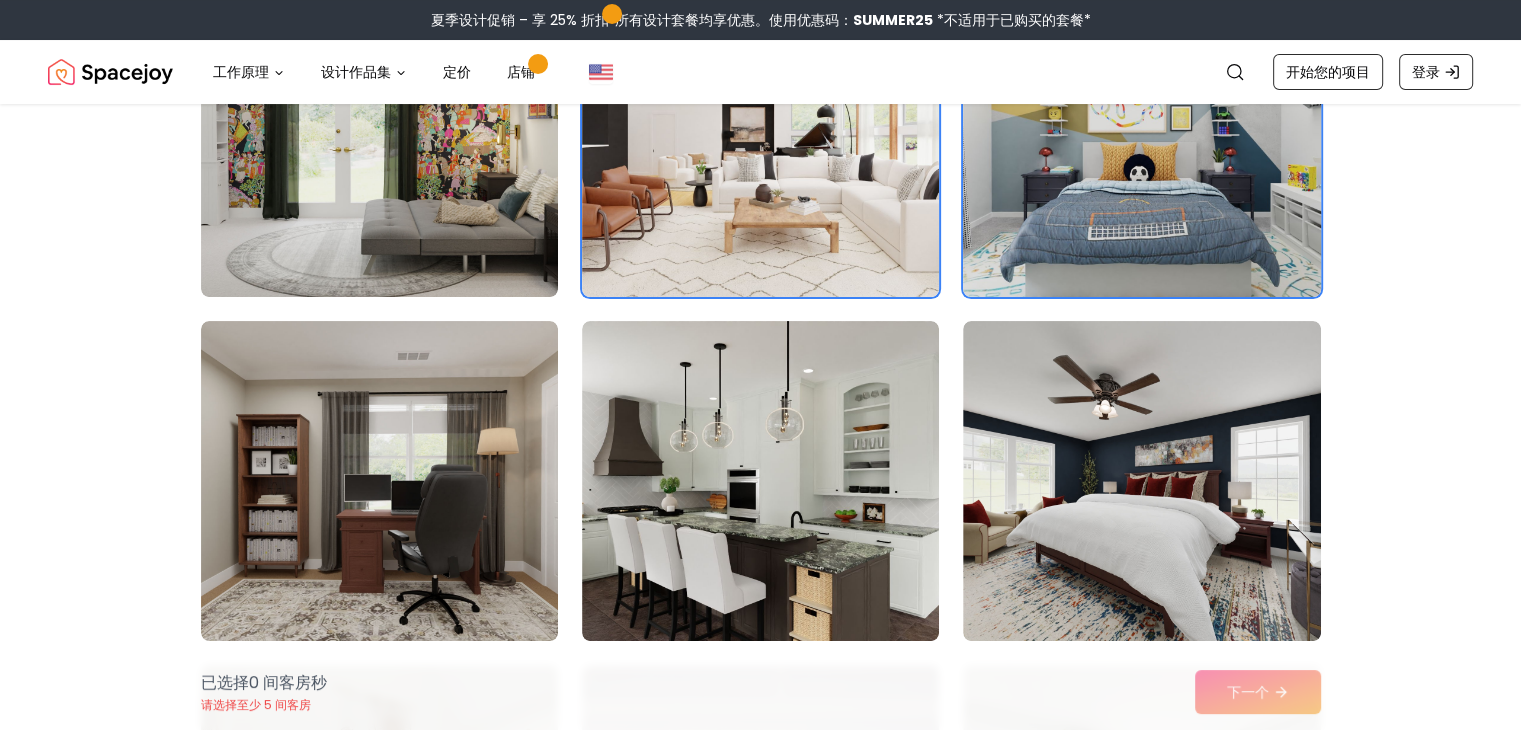 scroll, scrollTop: 300, scrollLeft: 0, axis: vertical 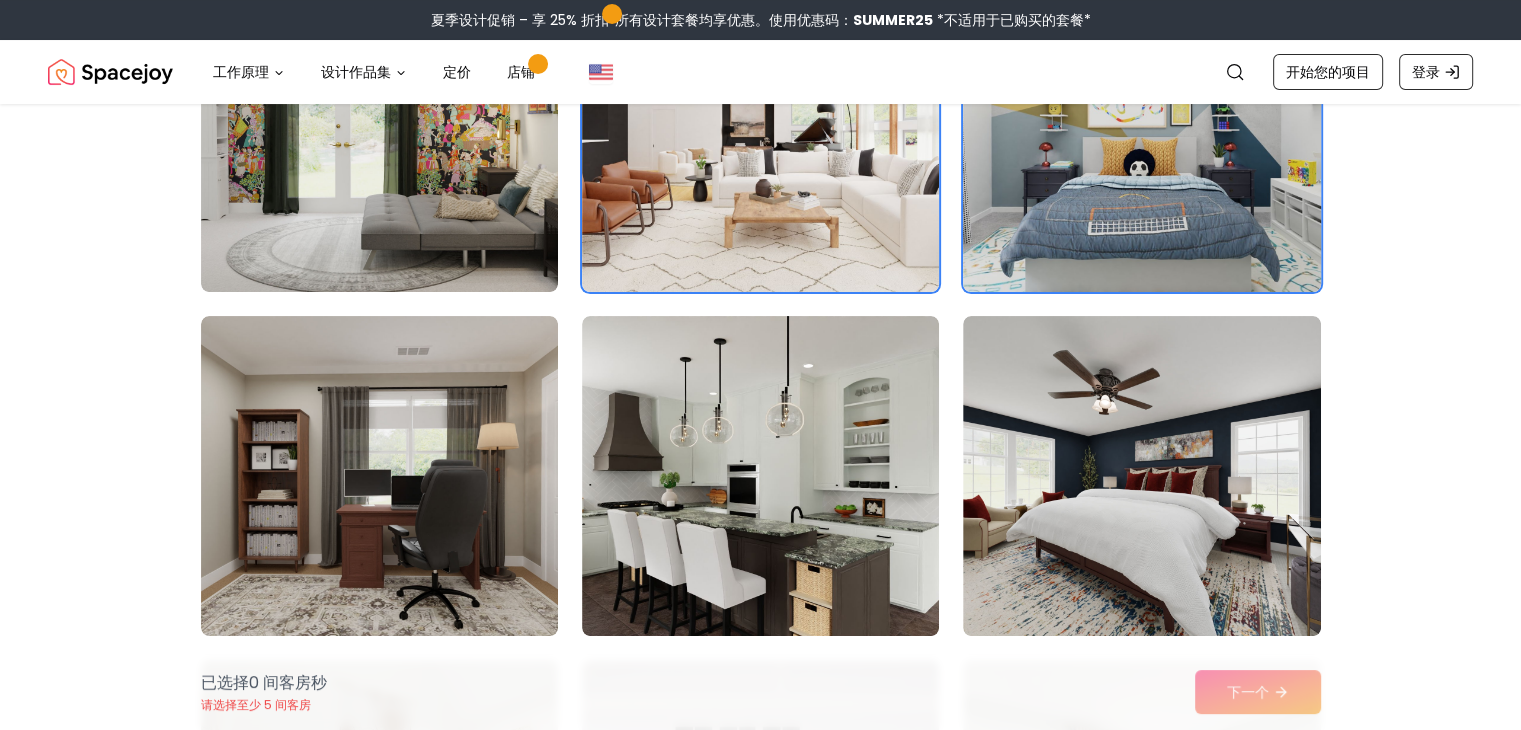 click at bounding box center (1141, 132) 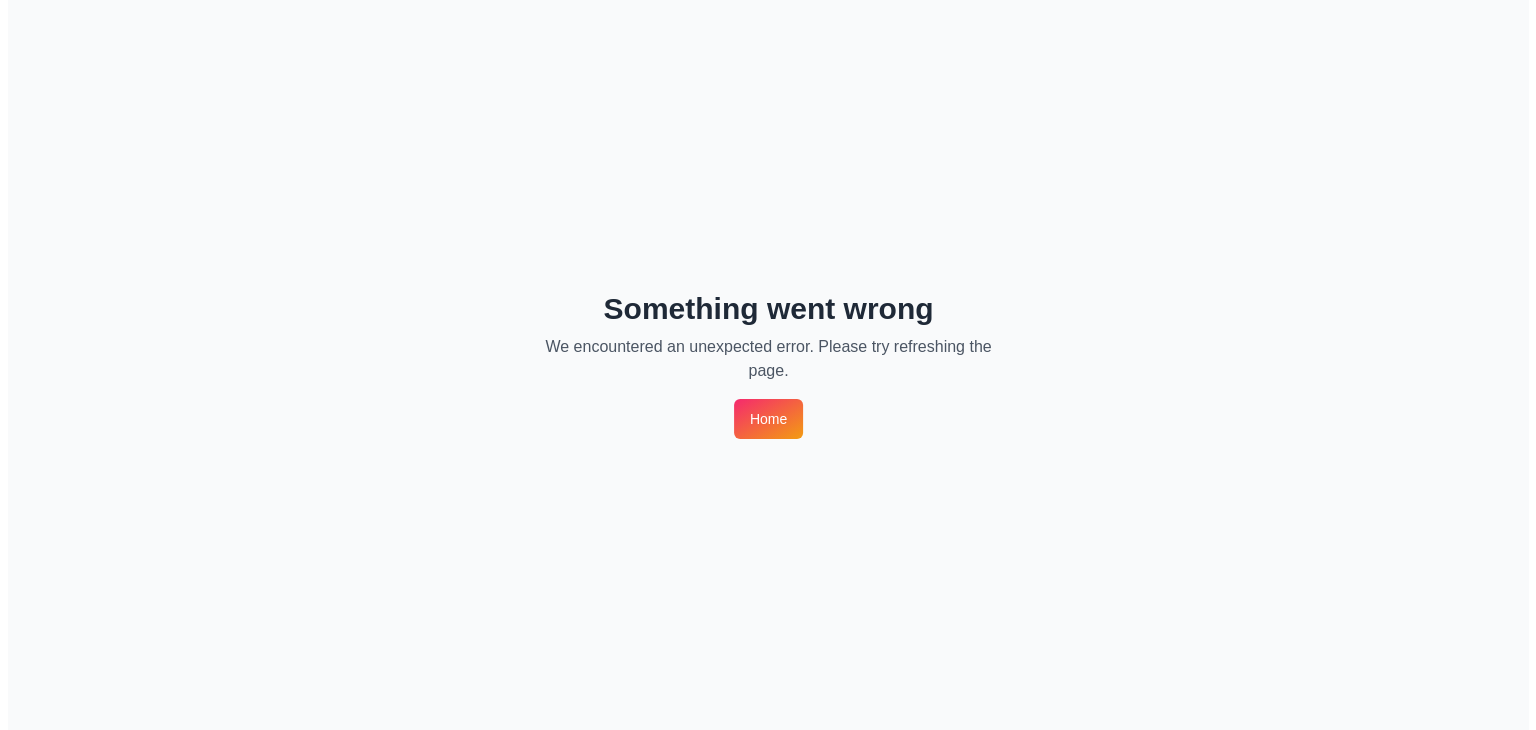 scroll, scrollTop: 0, scrollLeft: 0, axis: both 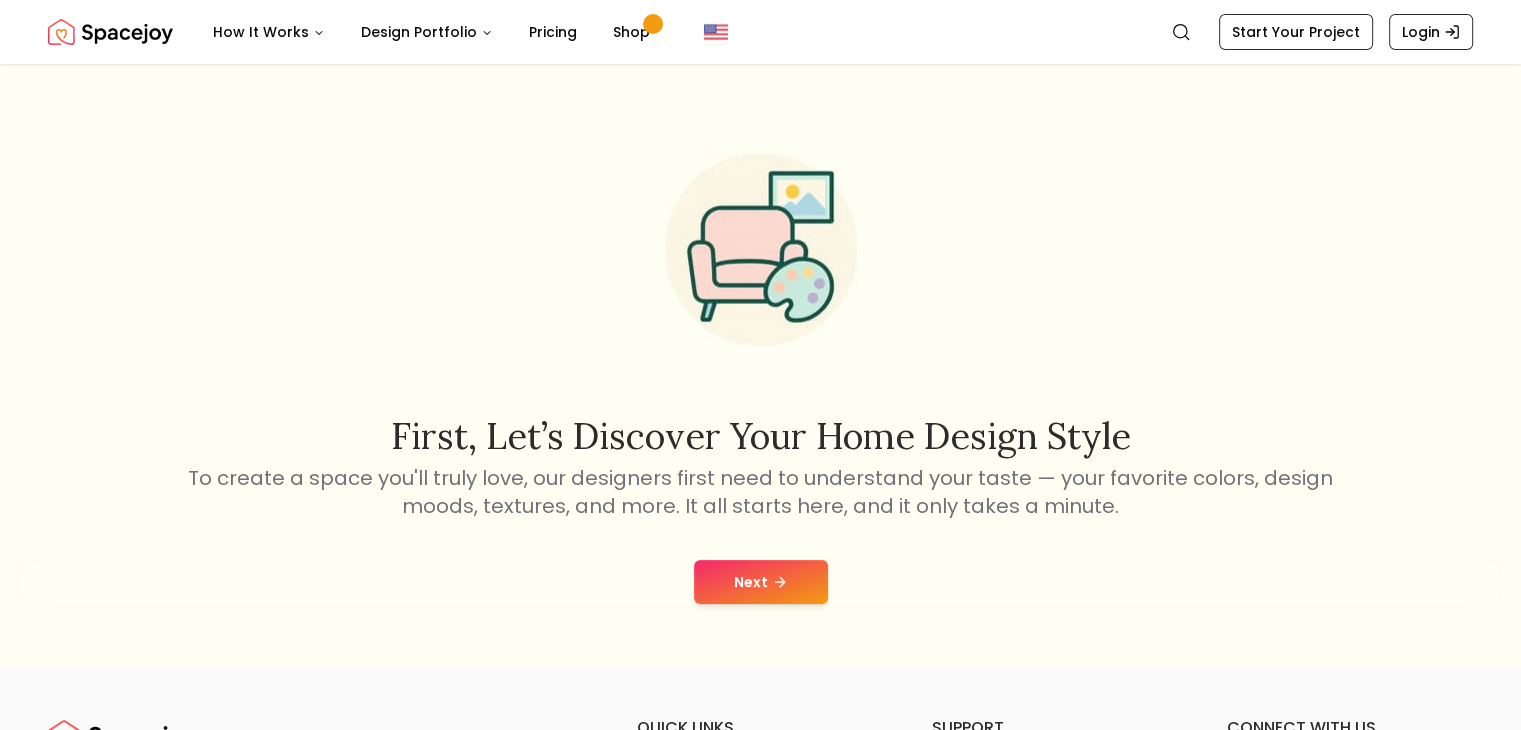 click on "Next" at bounding box center (761, 582) 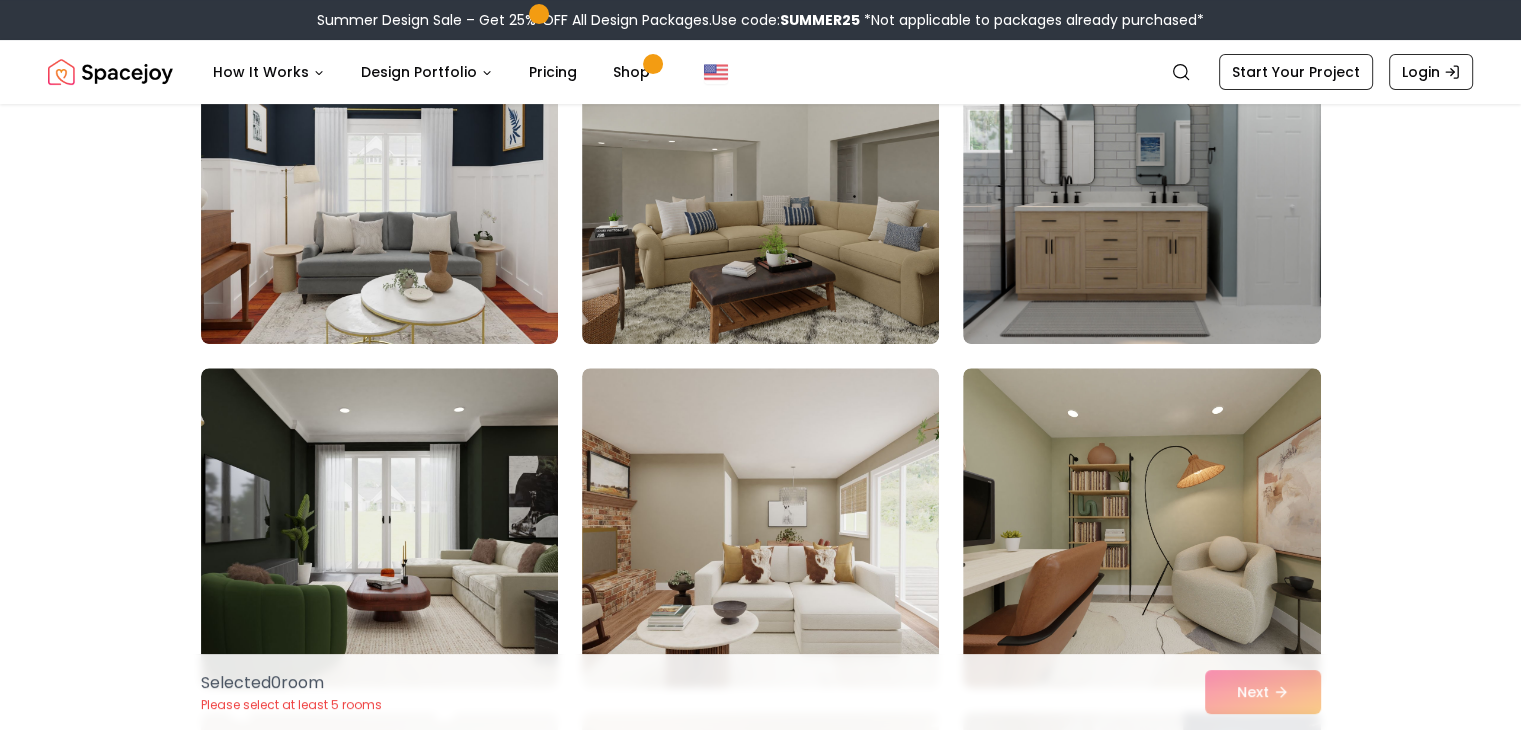 scroll, scrollTop: 543, scrollLeft: 0, axis: vertical 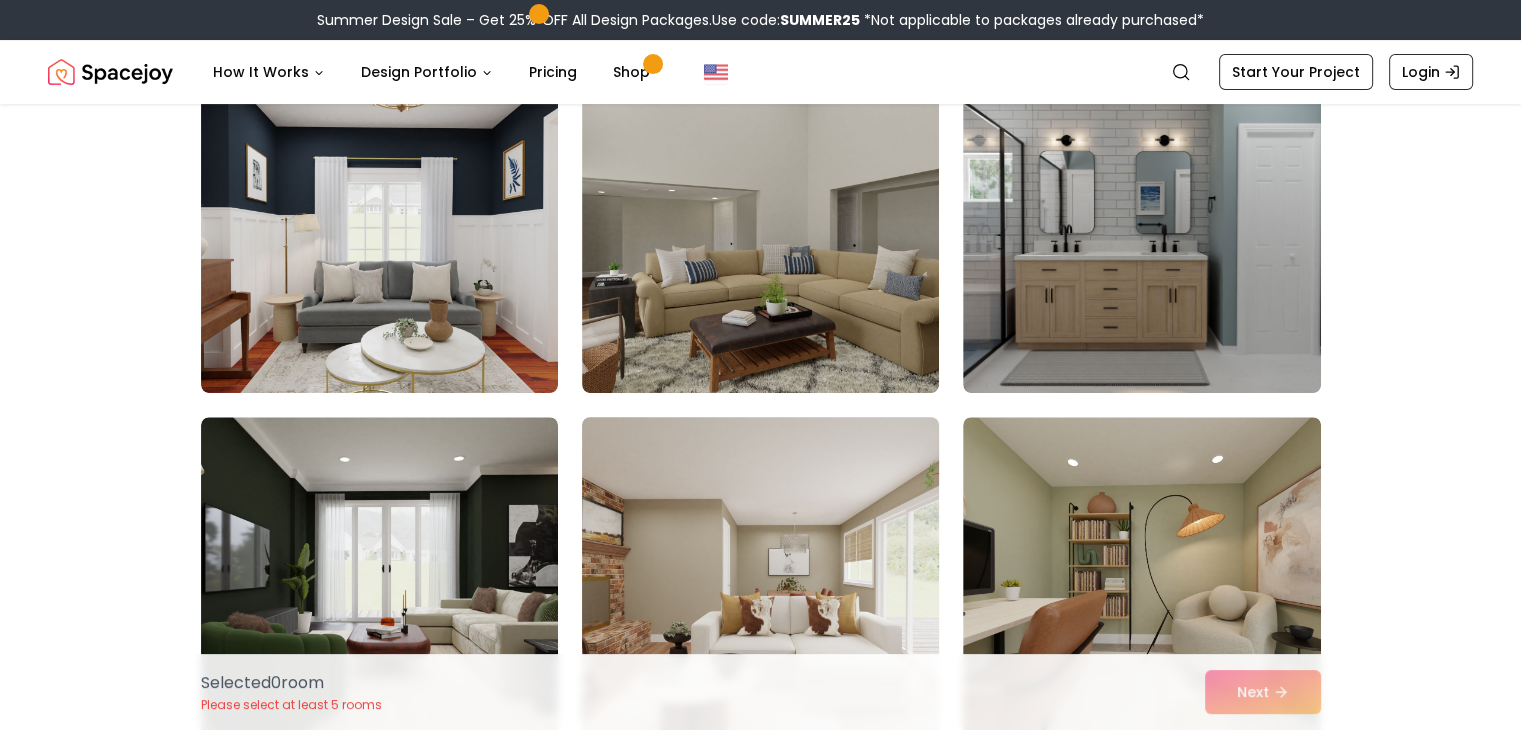 click at bounding box center [760, 577] 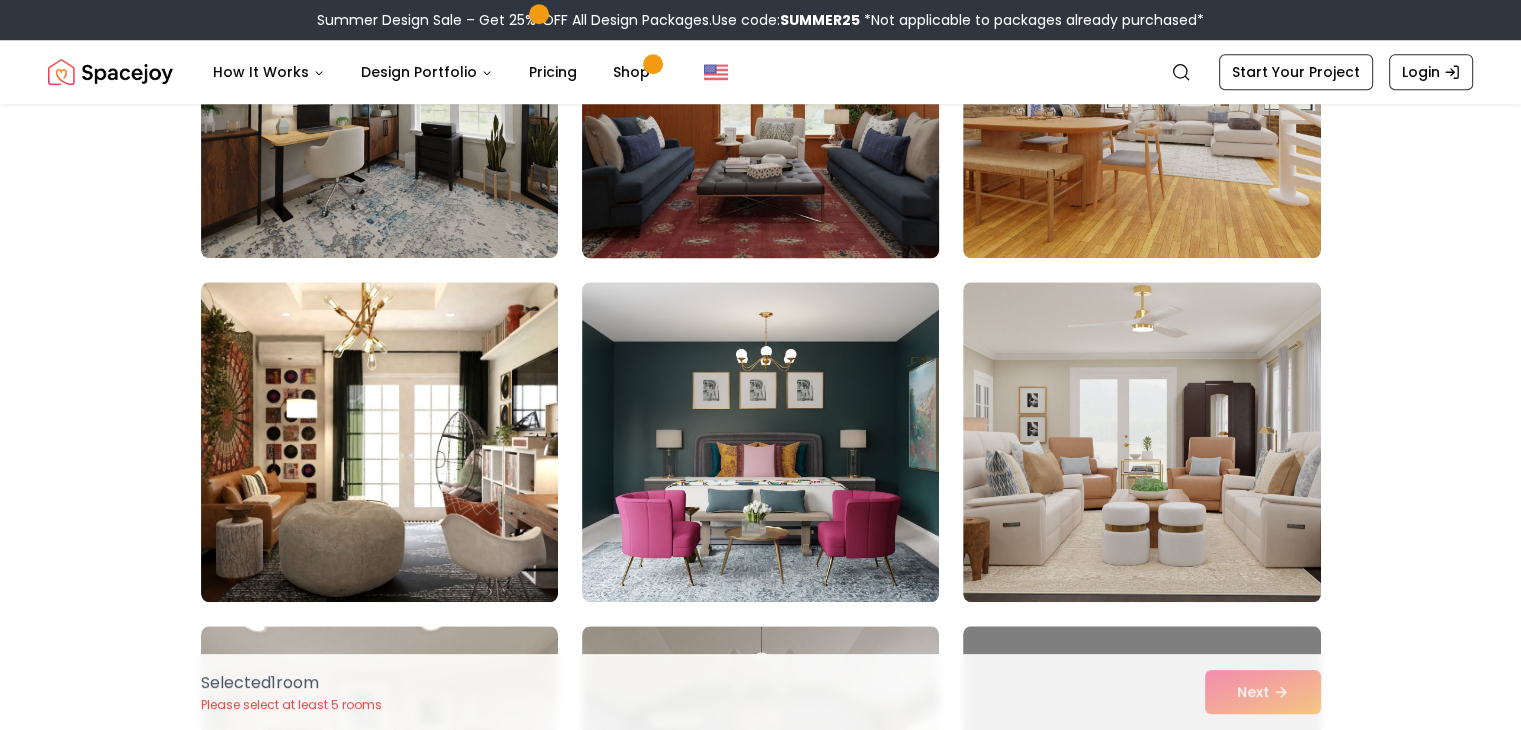 scroll, scrollTop: 1902, scrollLeft: 0, axis: vertical 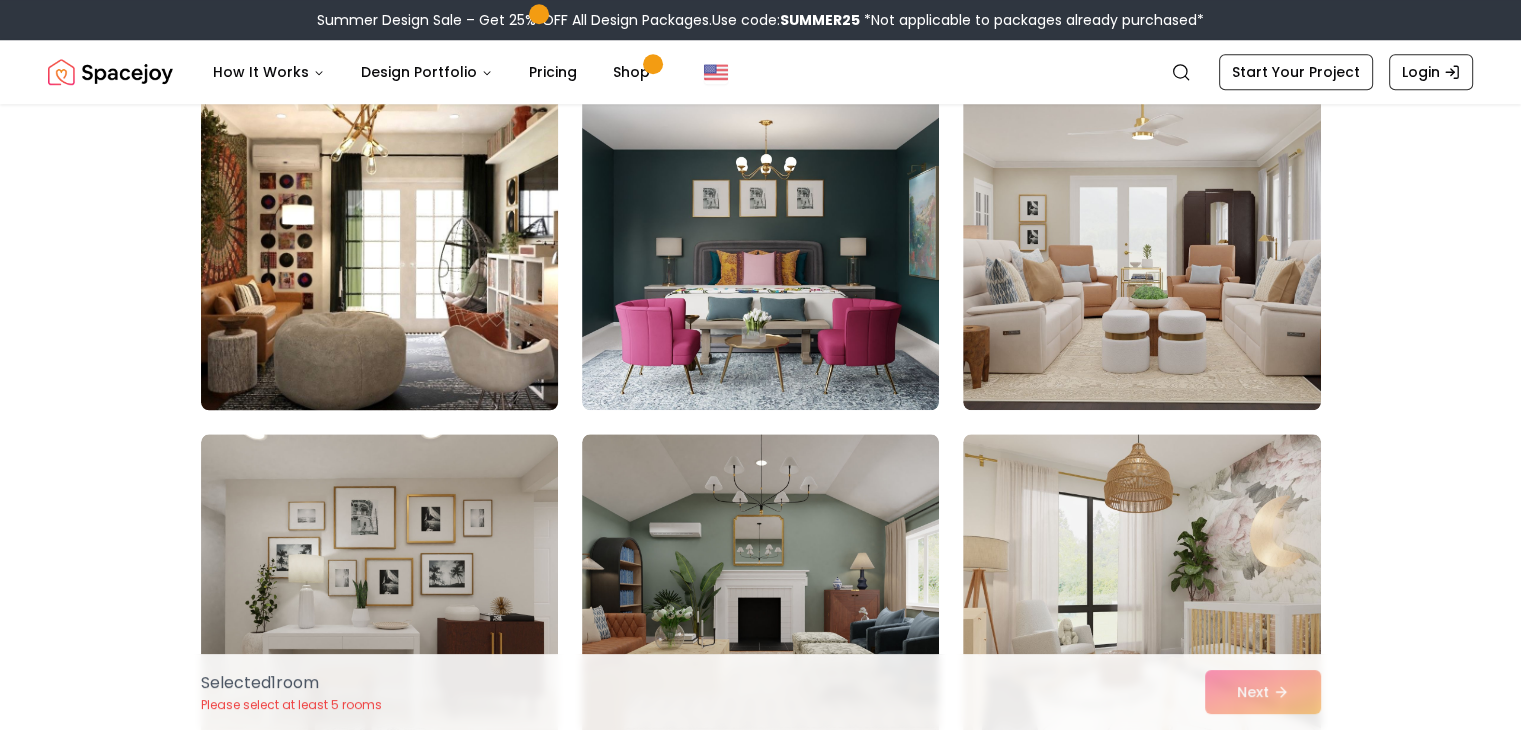 click at bounding box center [379, 250] 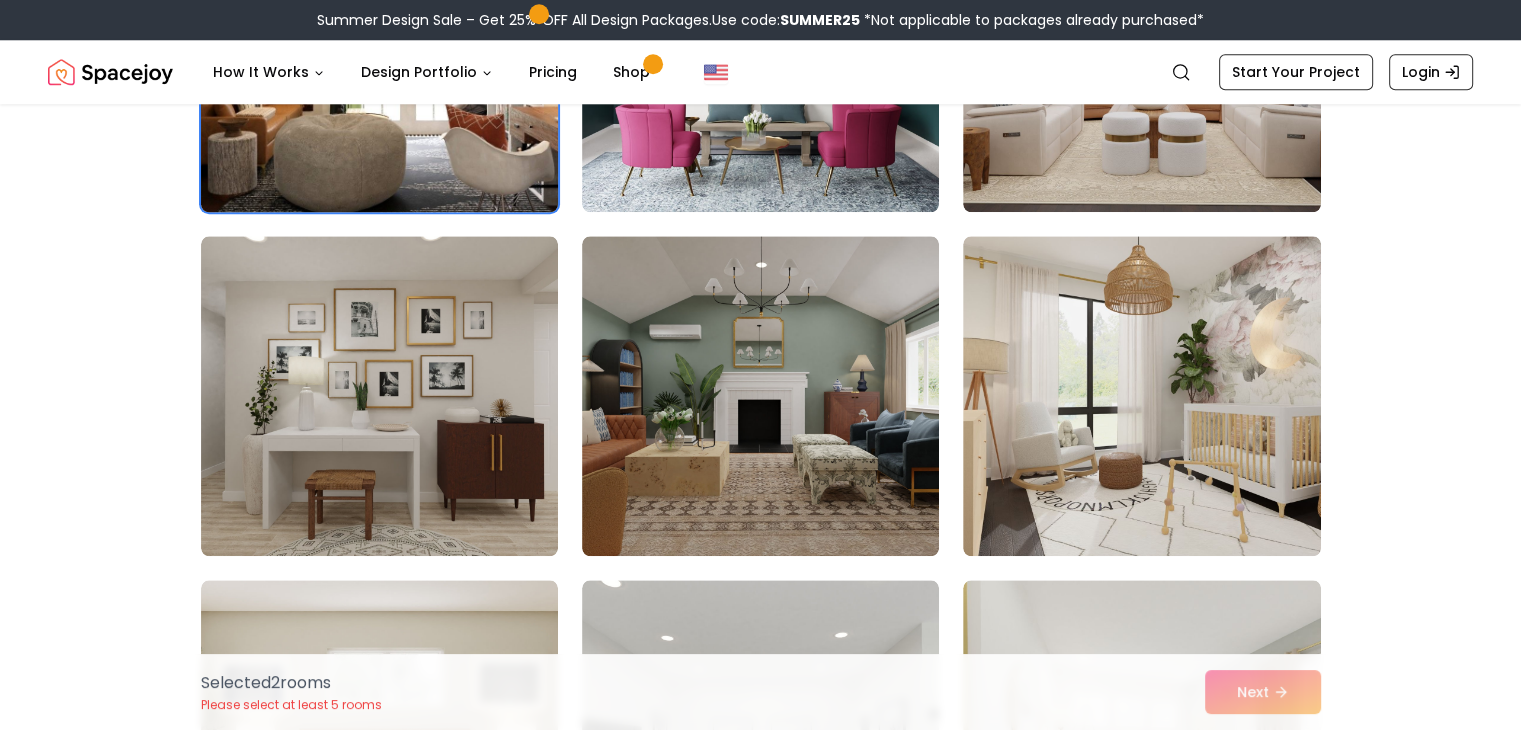 scroll, scrollTop: 2128, scrollLeft: 0, axis: vertical 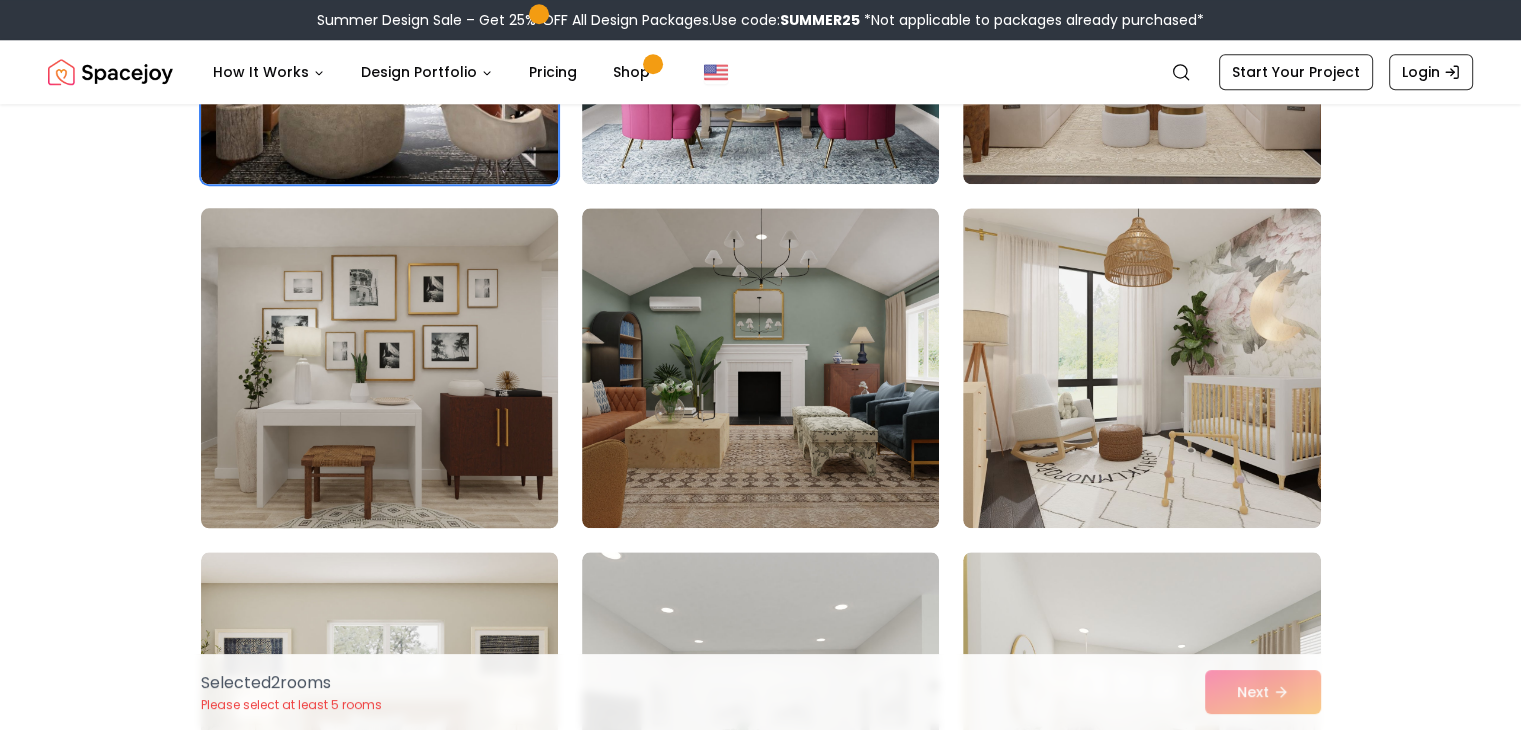 click at bounding box center (379, 368) 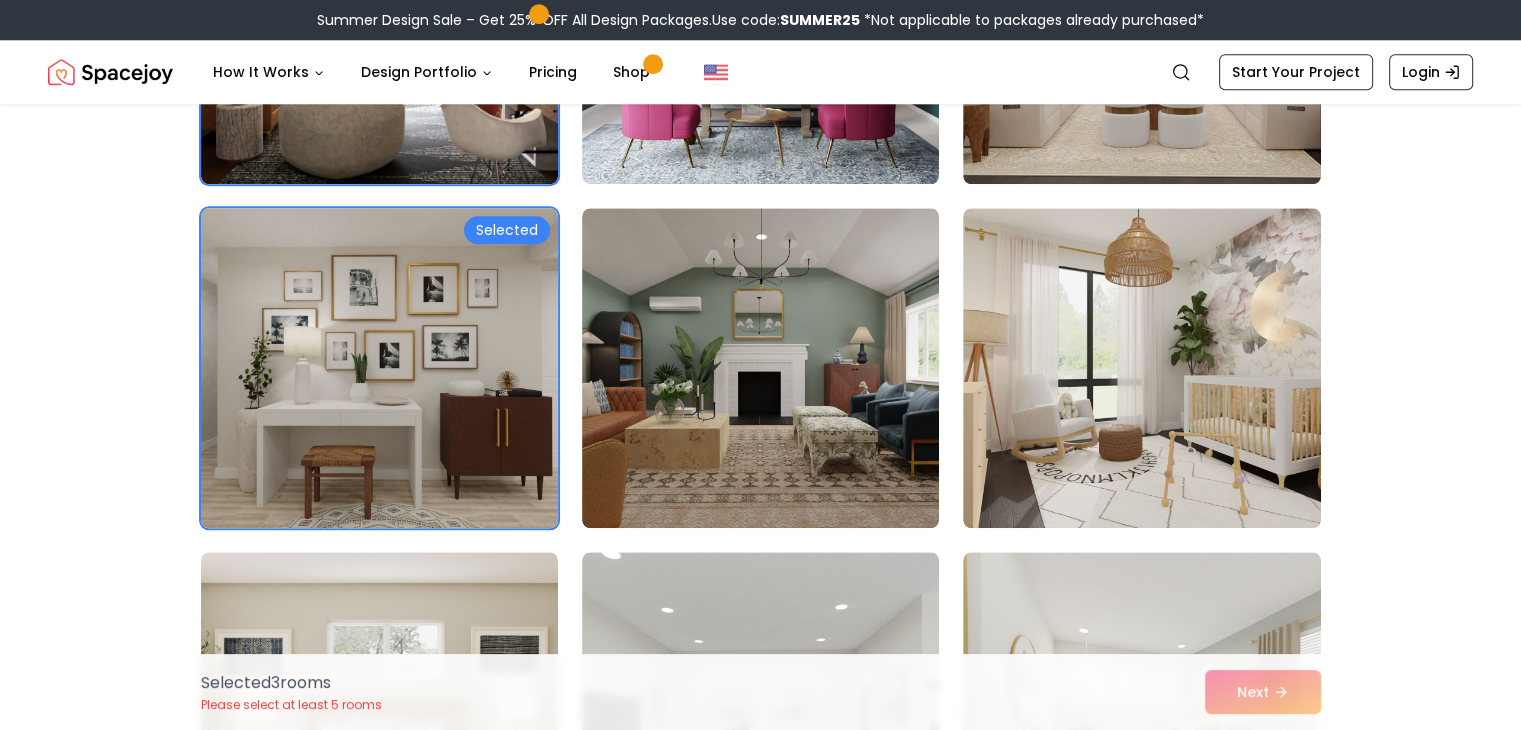 click at bounding box center [379, 368] 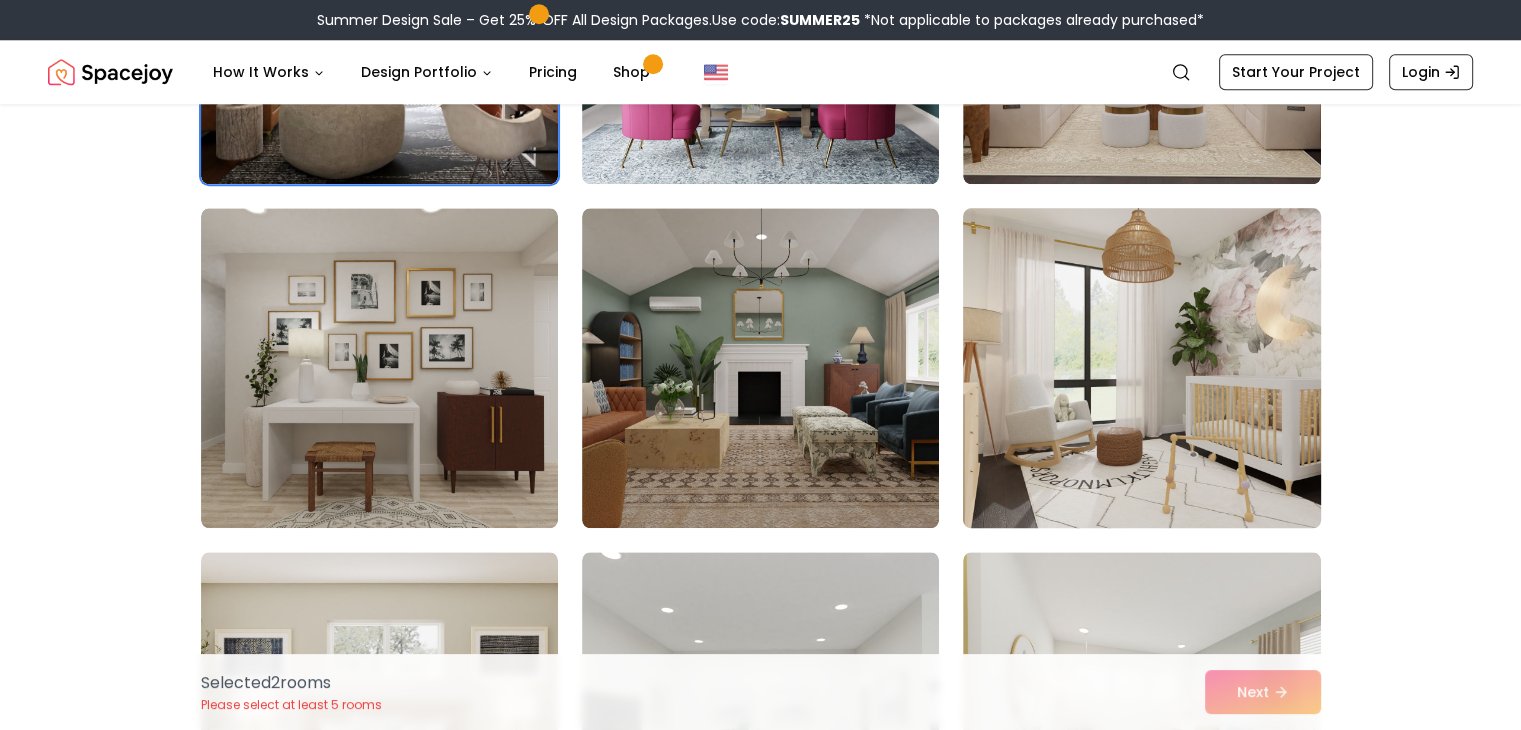 click at bounding box center [1141, 368] 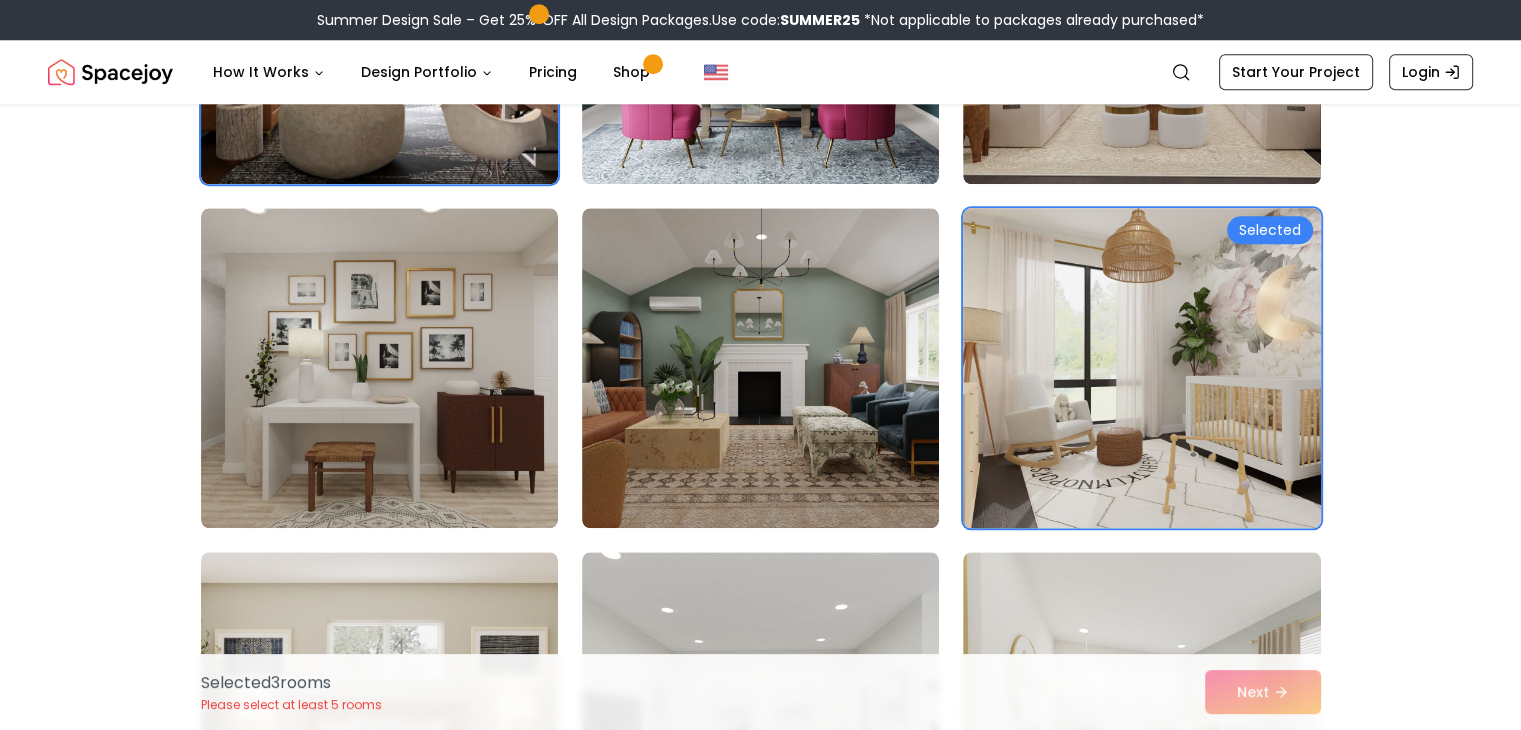 scroll, scrollTop: 2520, scrollLeft: 0, axis: vertical 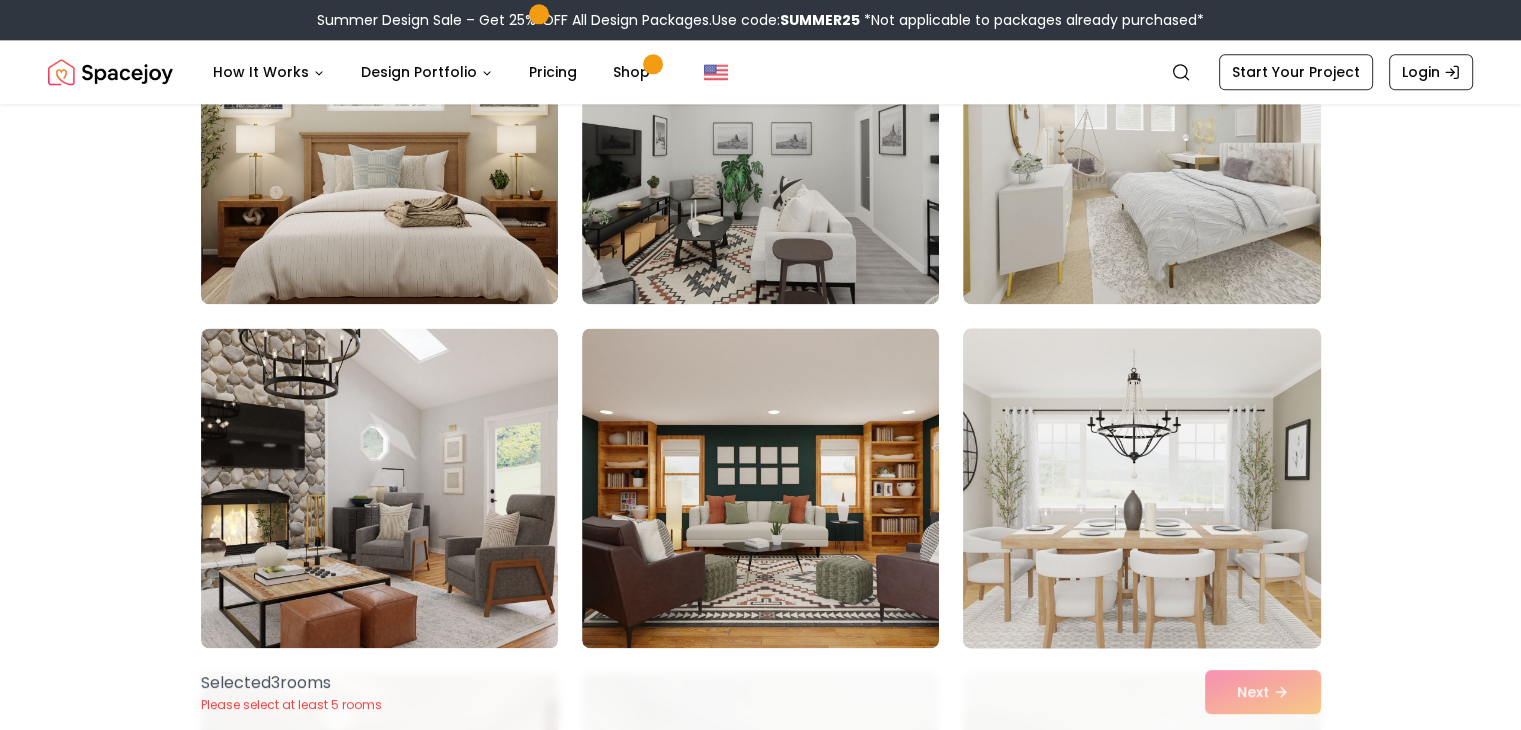 click at bounding box center (1141, 488) 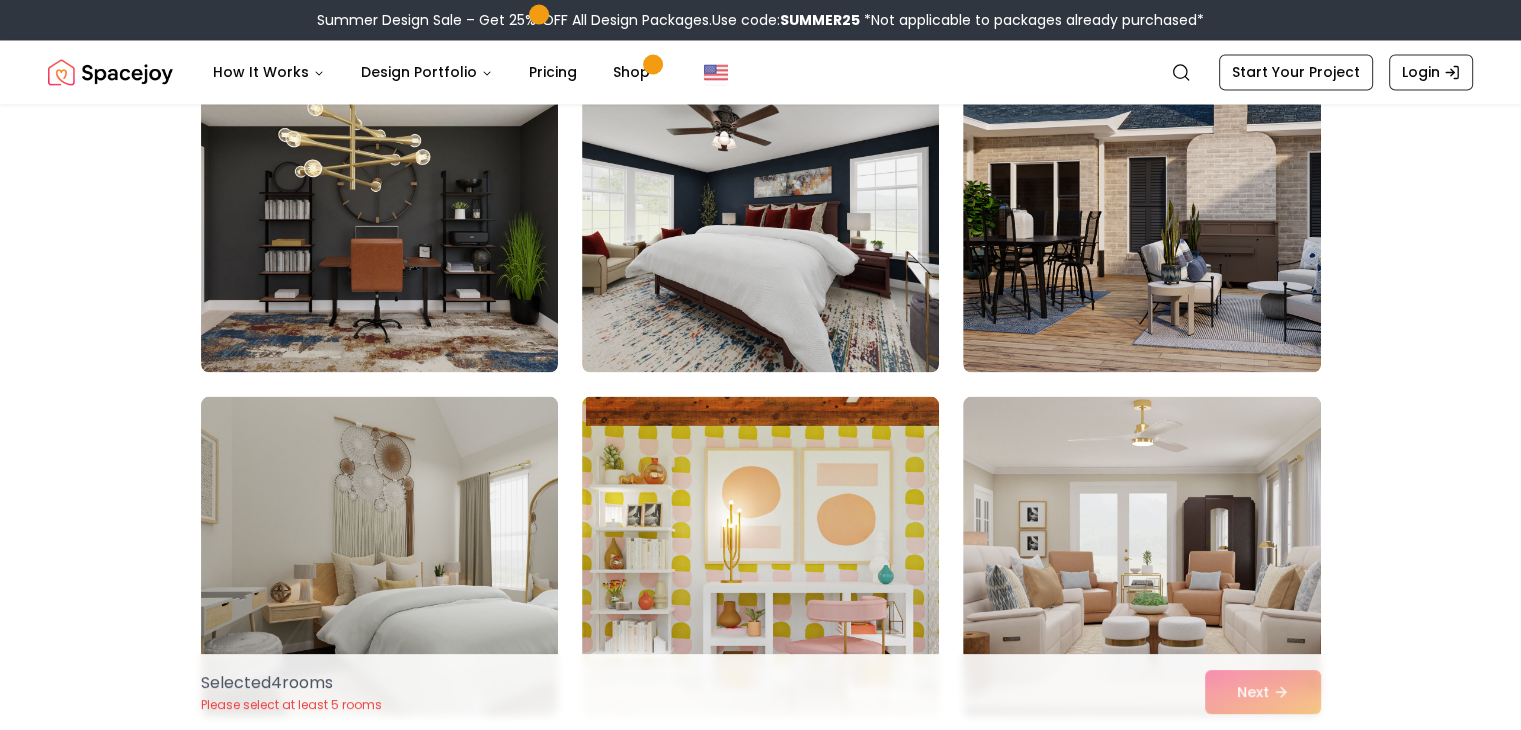 scroll, scrollTop: 3688, scrollLeft: 0, axis: vertical 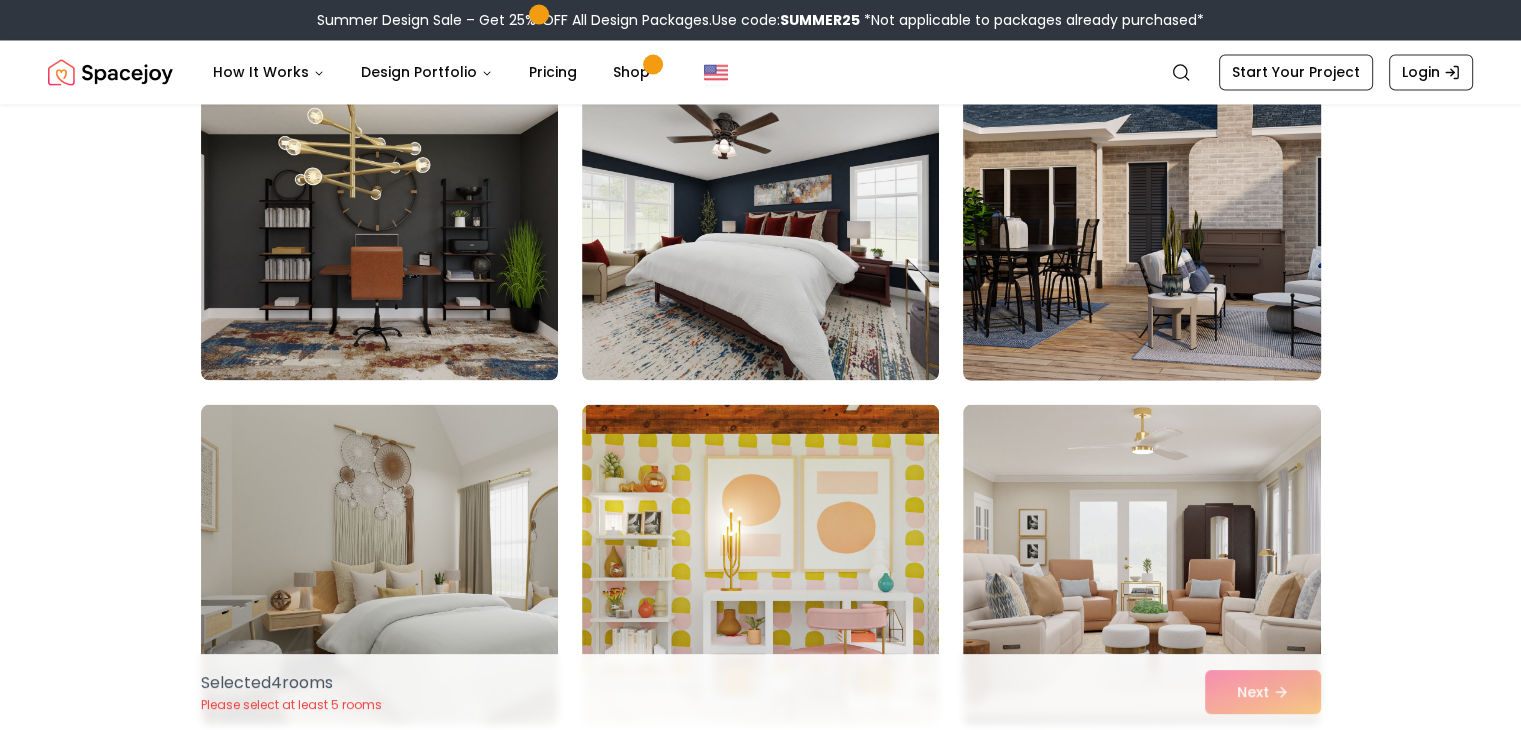 click at bounding box center [1141, 220] 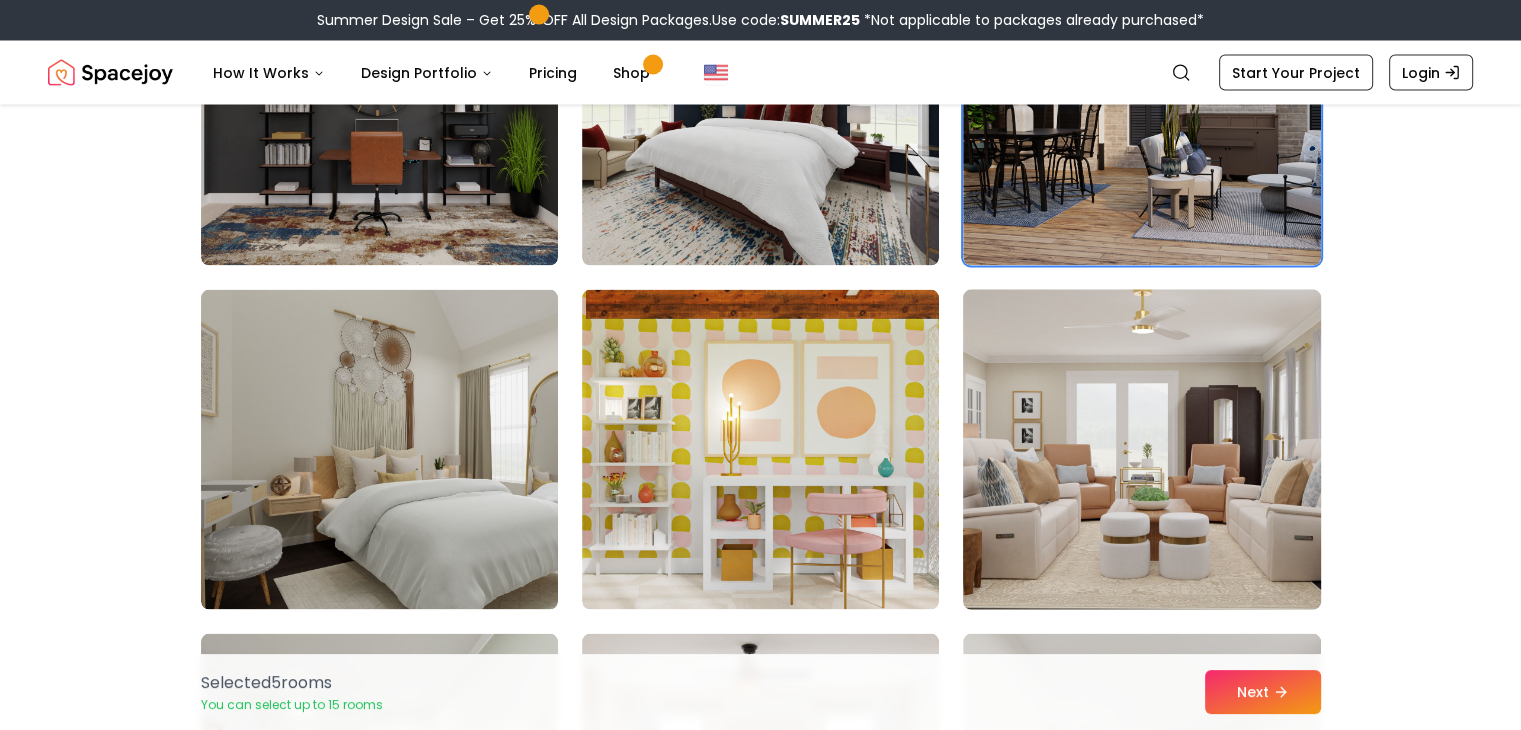 scroll, scrollTop: 3775, scrollLeft: 0, axis: vertical 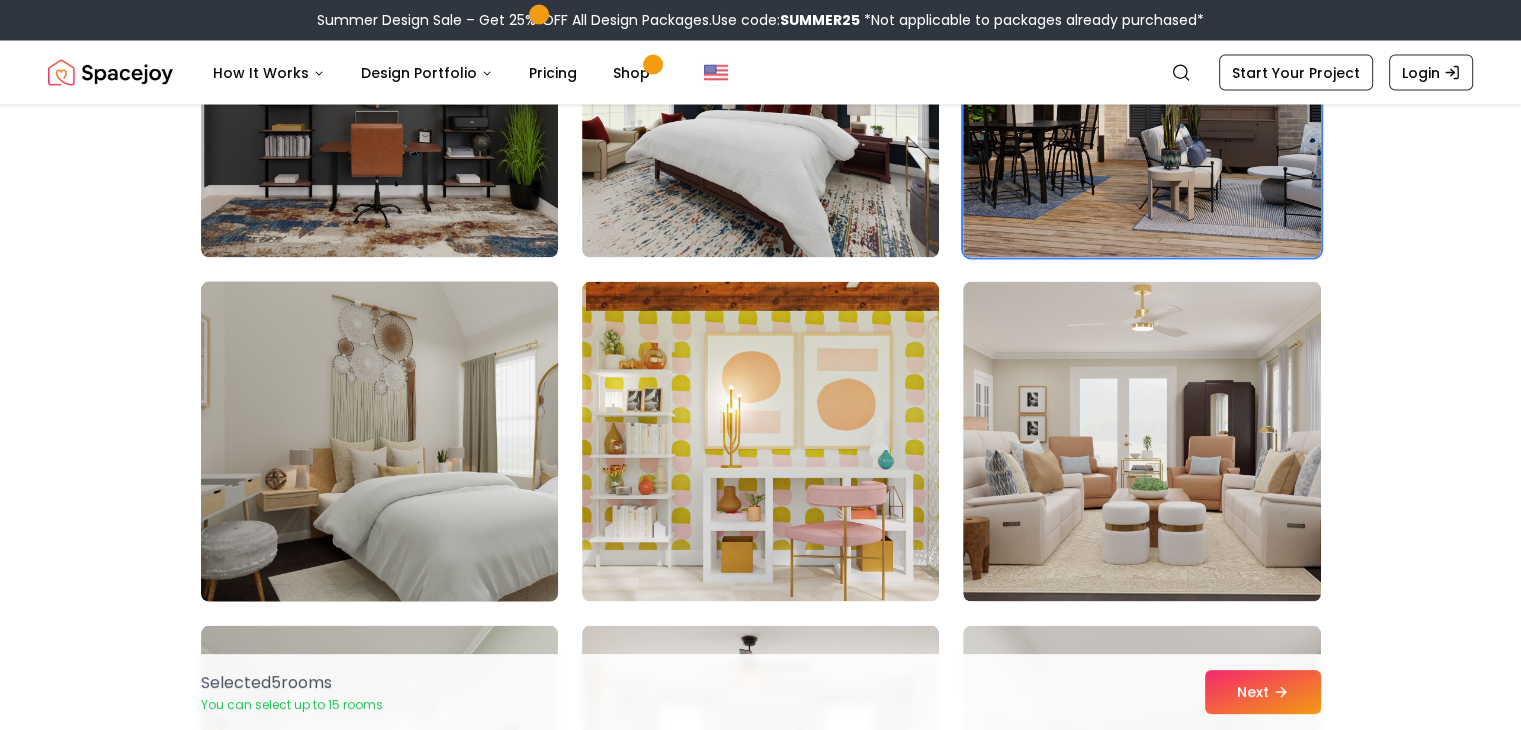 click at bounding box center [379, 441] 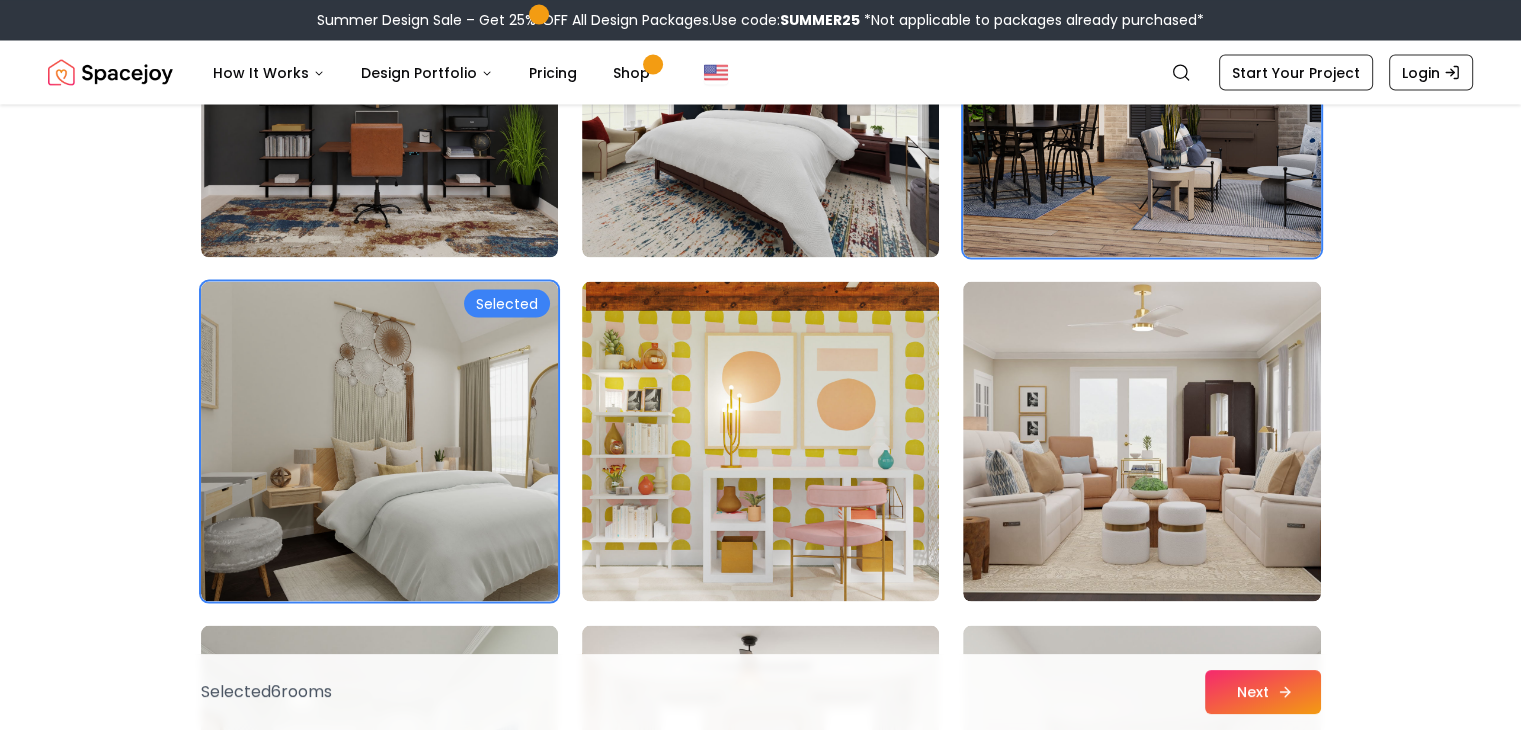 click on "Next" at bounding box center (1263, 692) 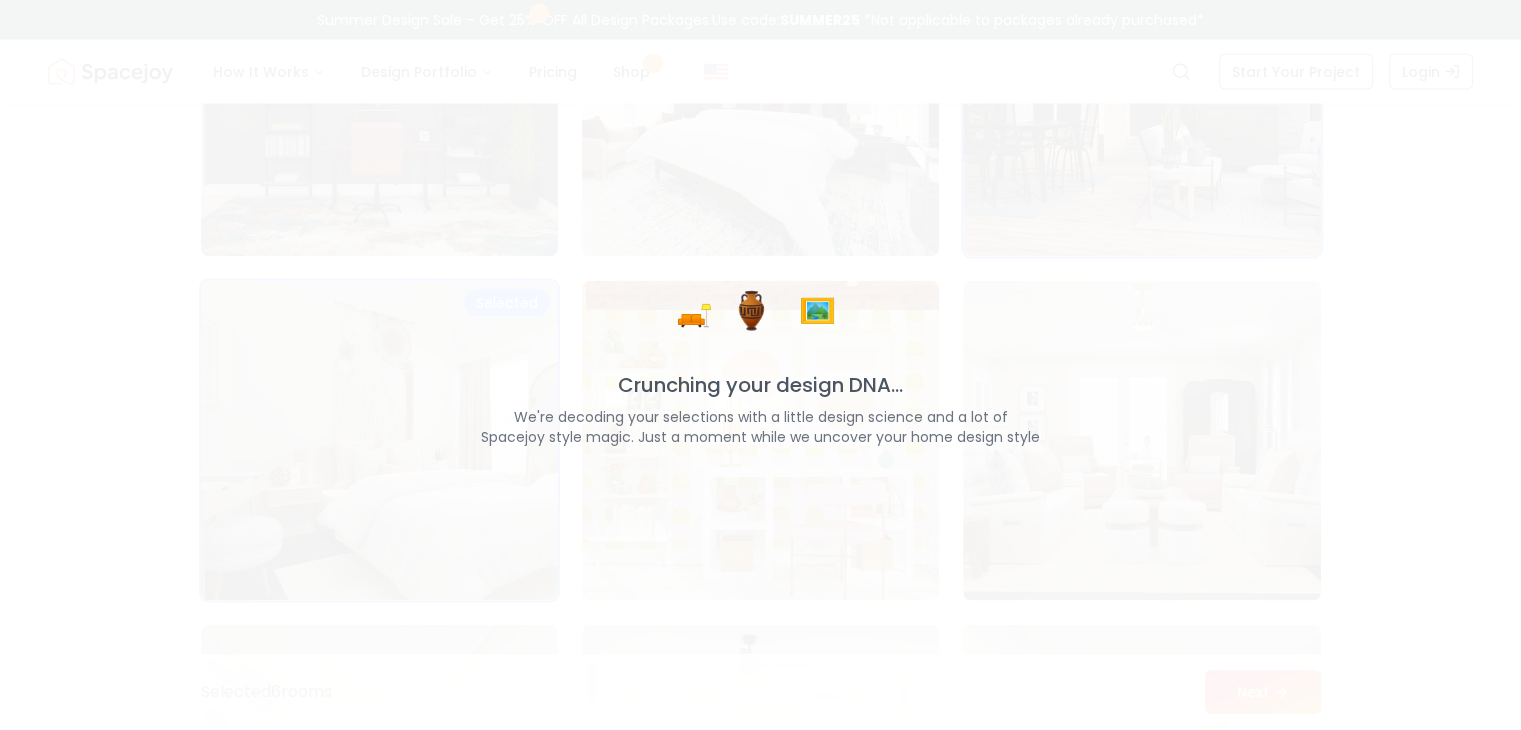 scroll, scrollTop: 3775, scrollLeft: 0, axis: vertical 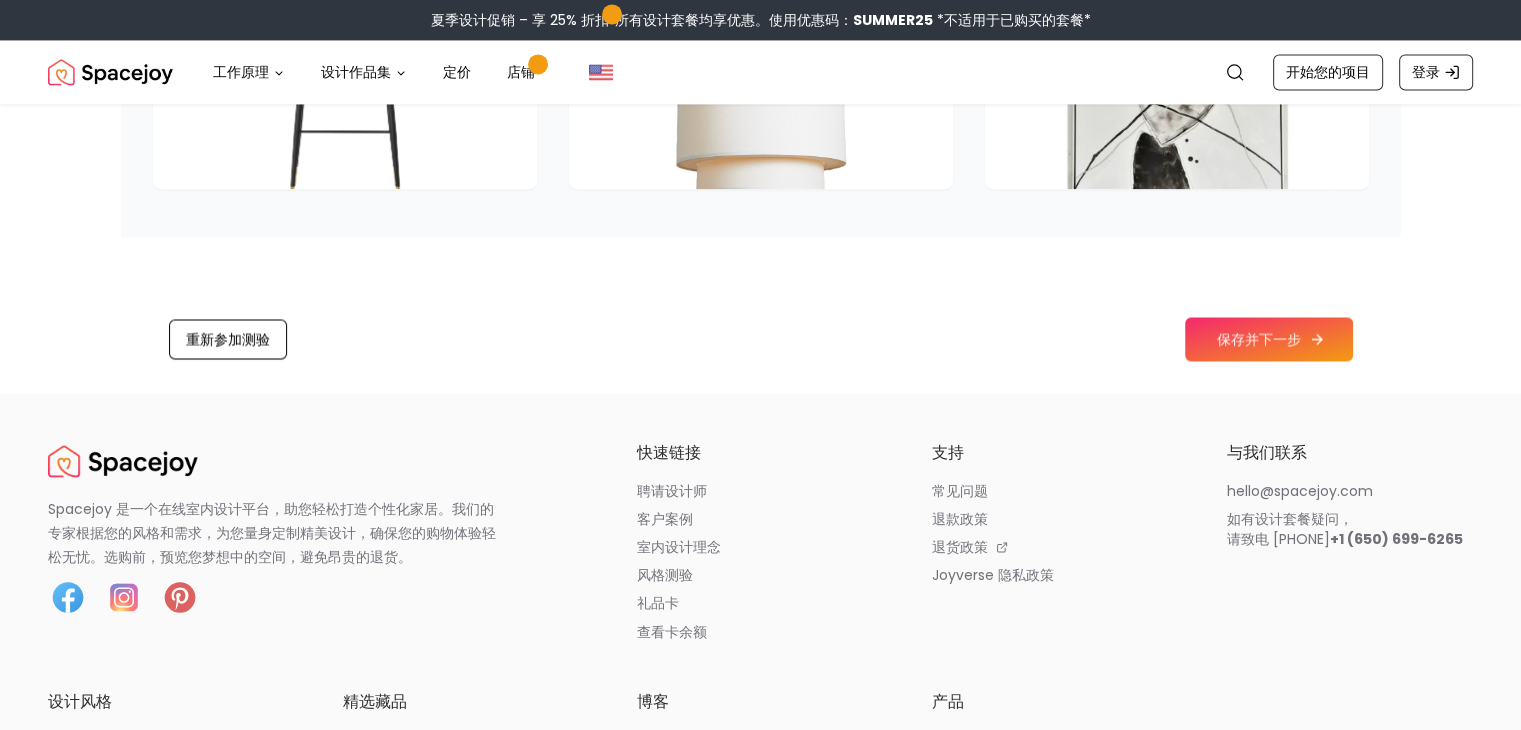 click on "保存并下一步" at bounding box center (1269, 339) 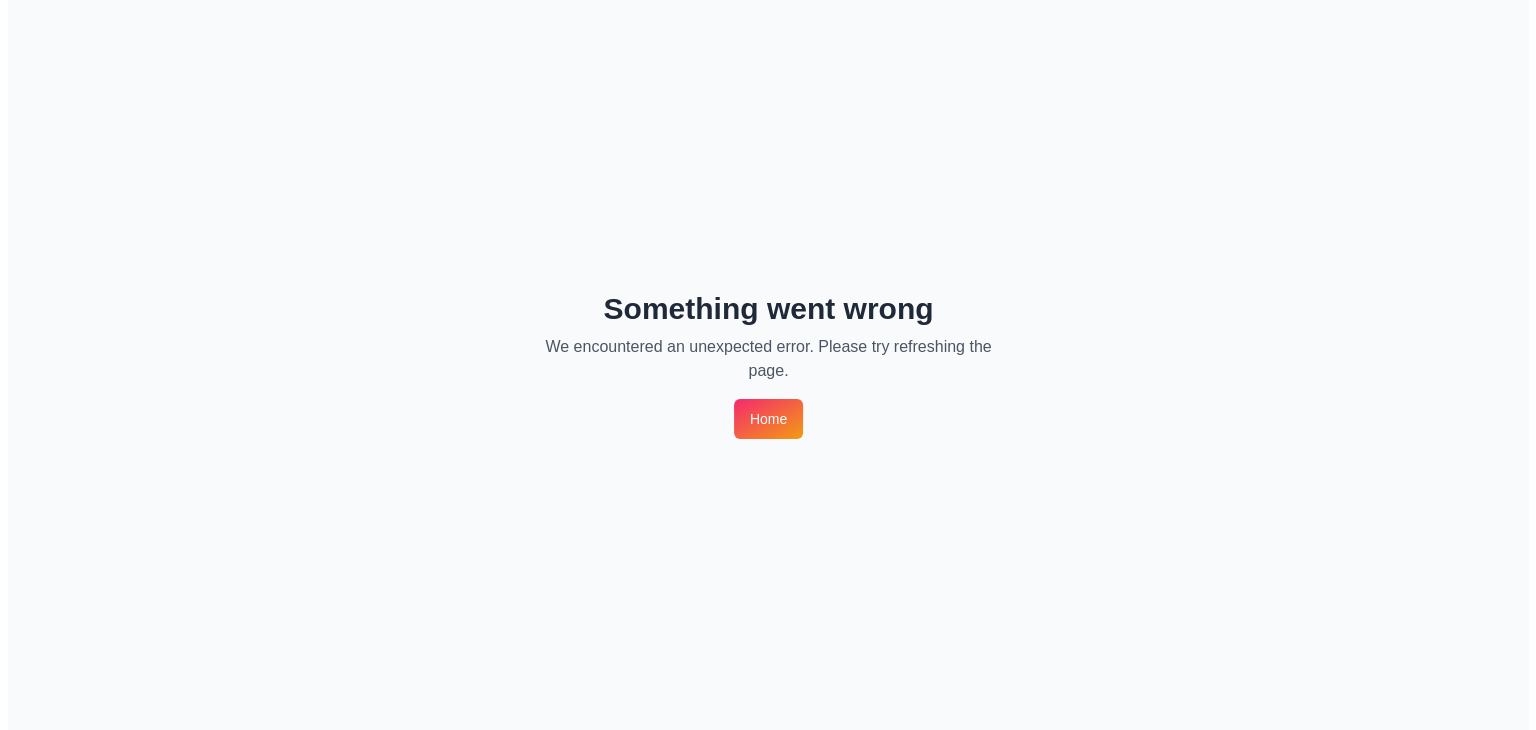 scroll, scrollTop: 0, scrollLeft: 0, axis: both 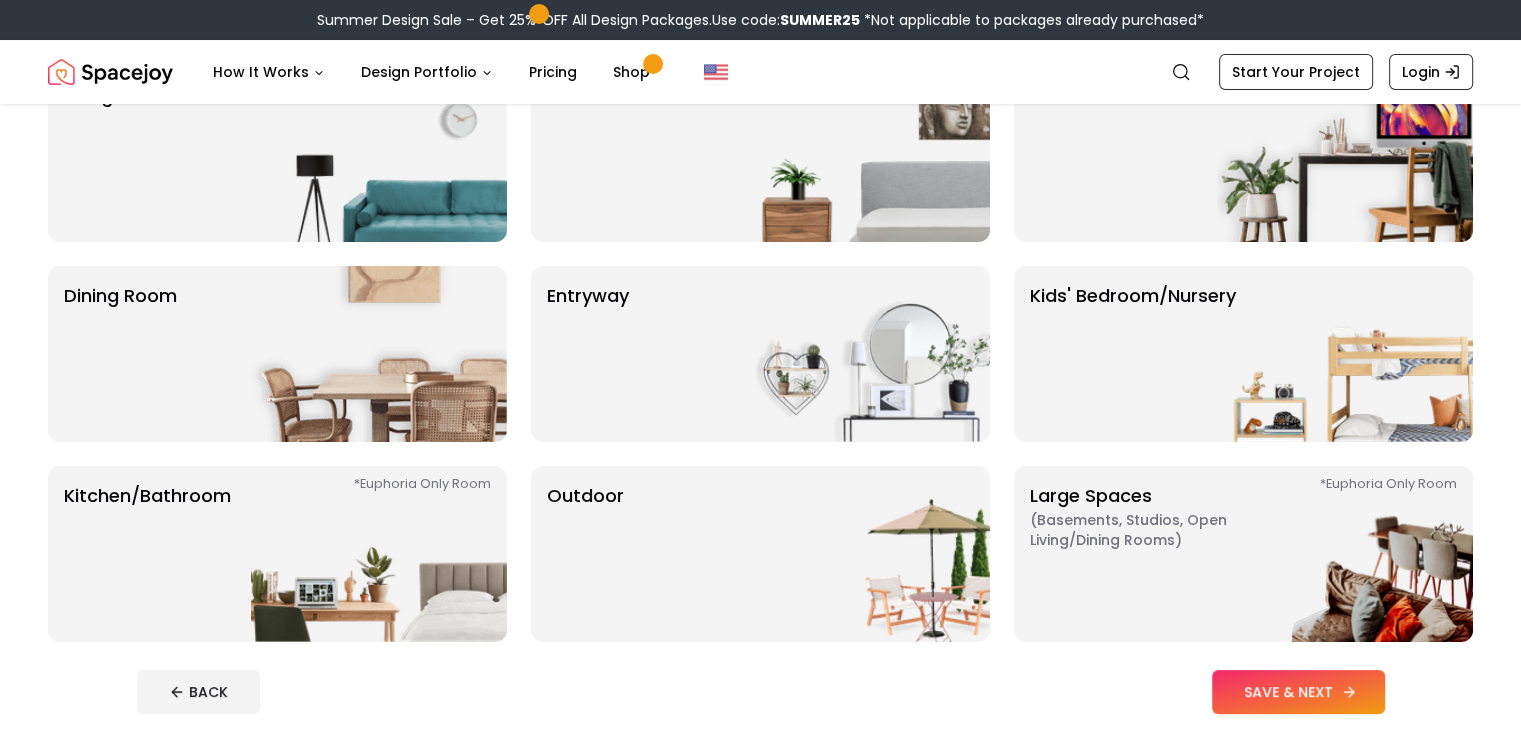 click on "SAVE & NEXT" at bounding box center (1298, 692) 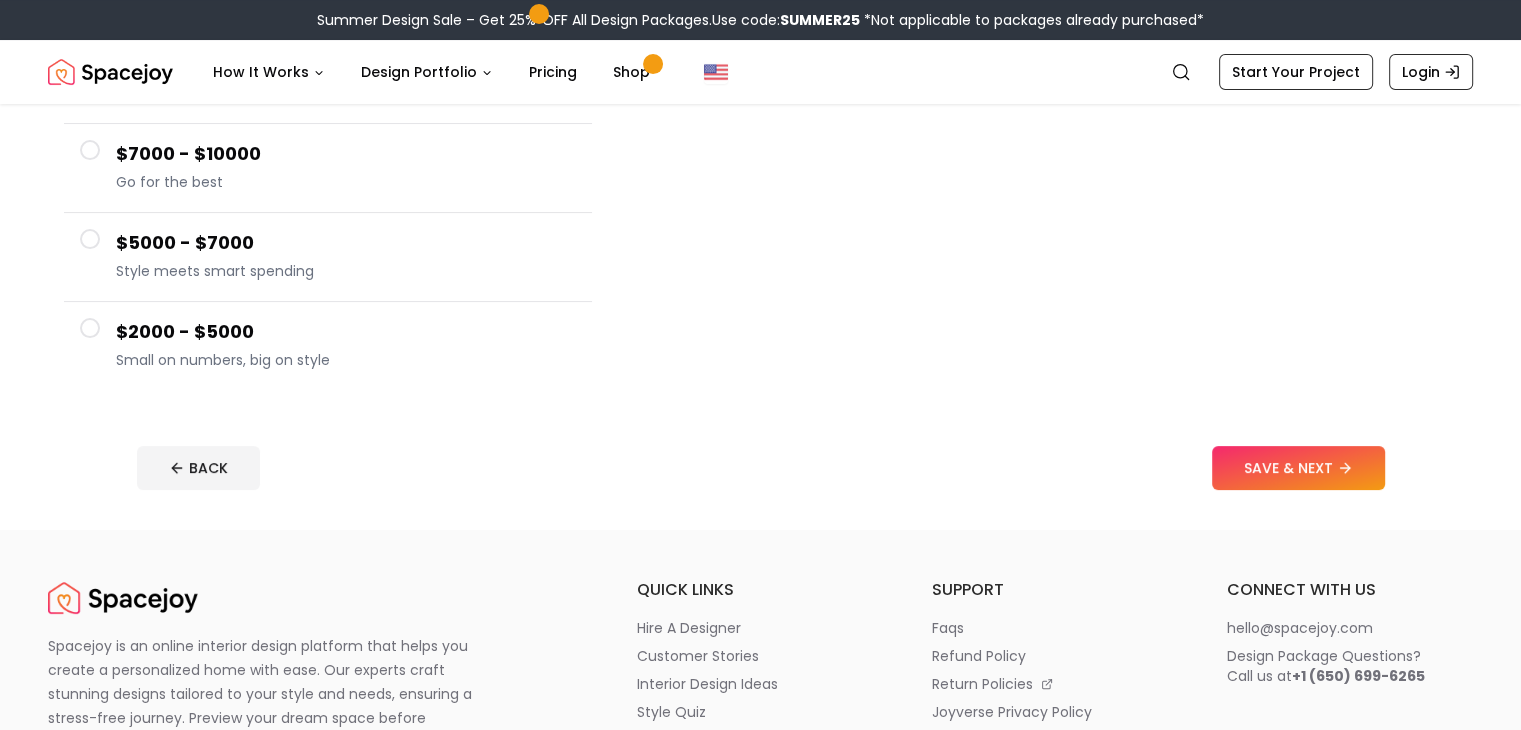 scroll, scrollTop: 348, scrollLeft: 0, axis: vertical 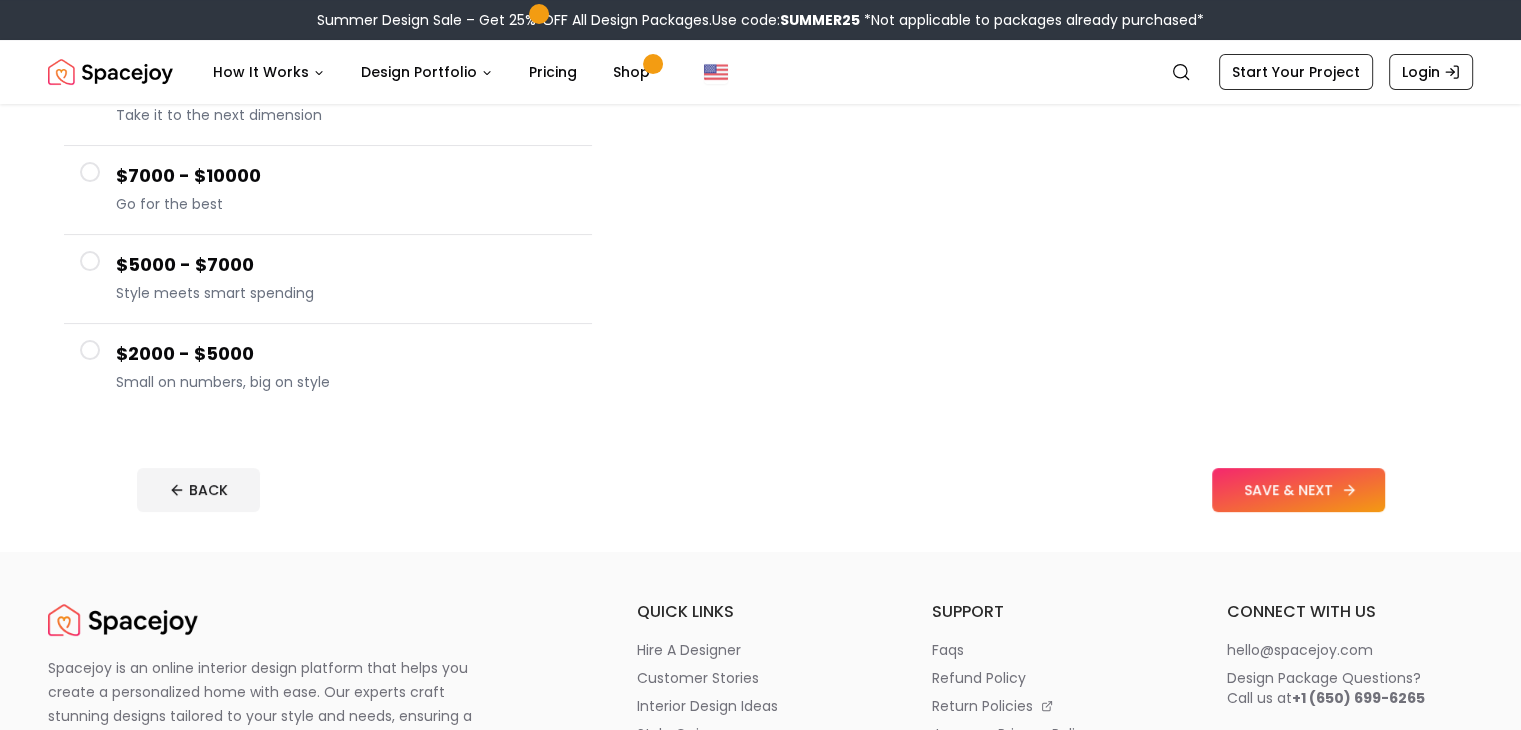 click on "SAVE & NEXT" at bounding box center [1298, 490] 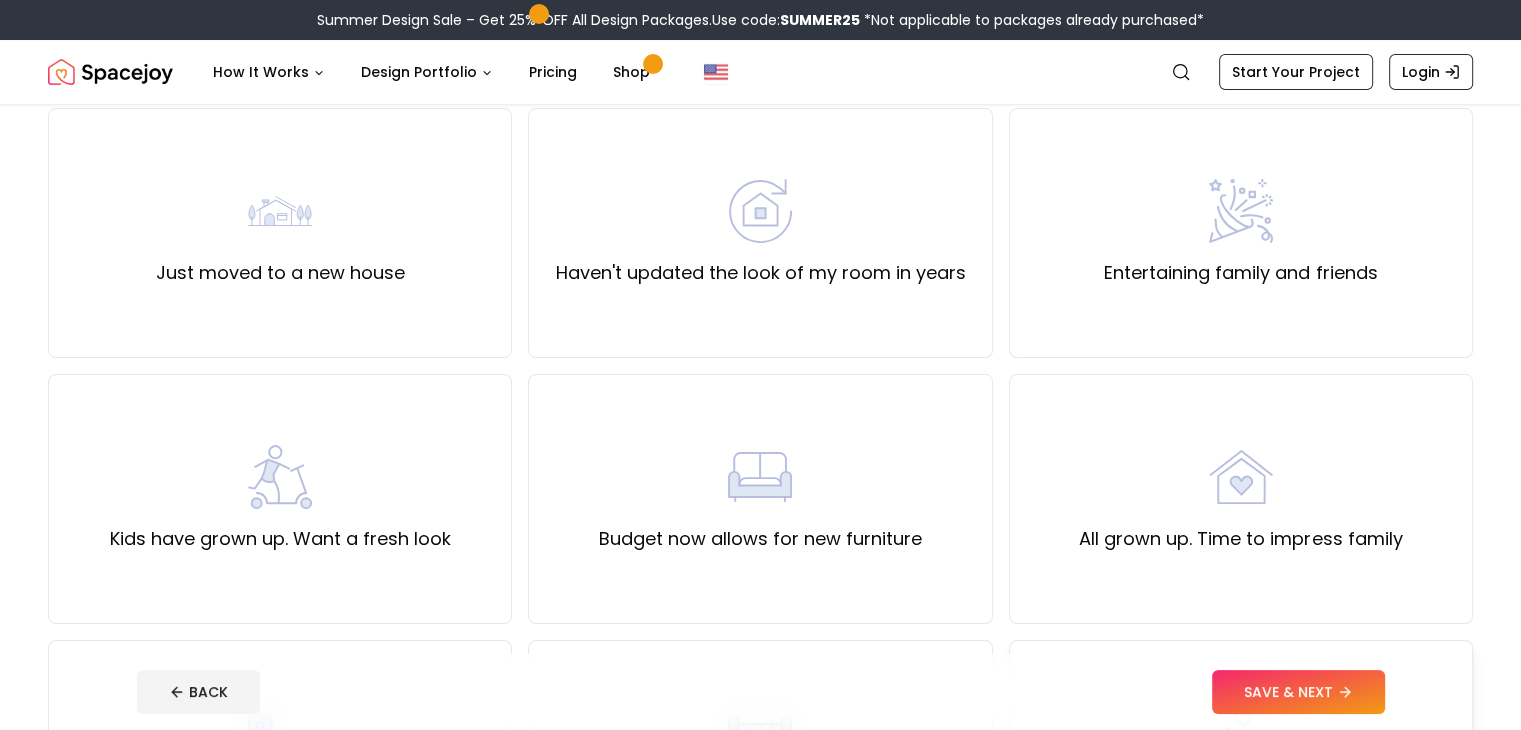 scroll, scrollTop: 174, scrollLeft: 0, axis: vertical 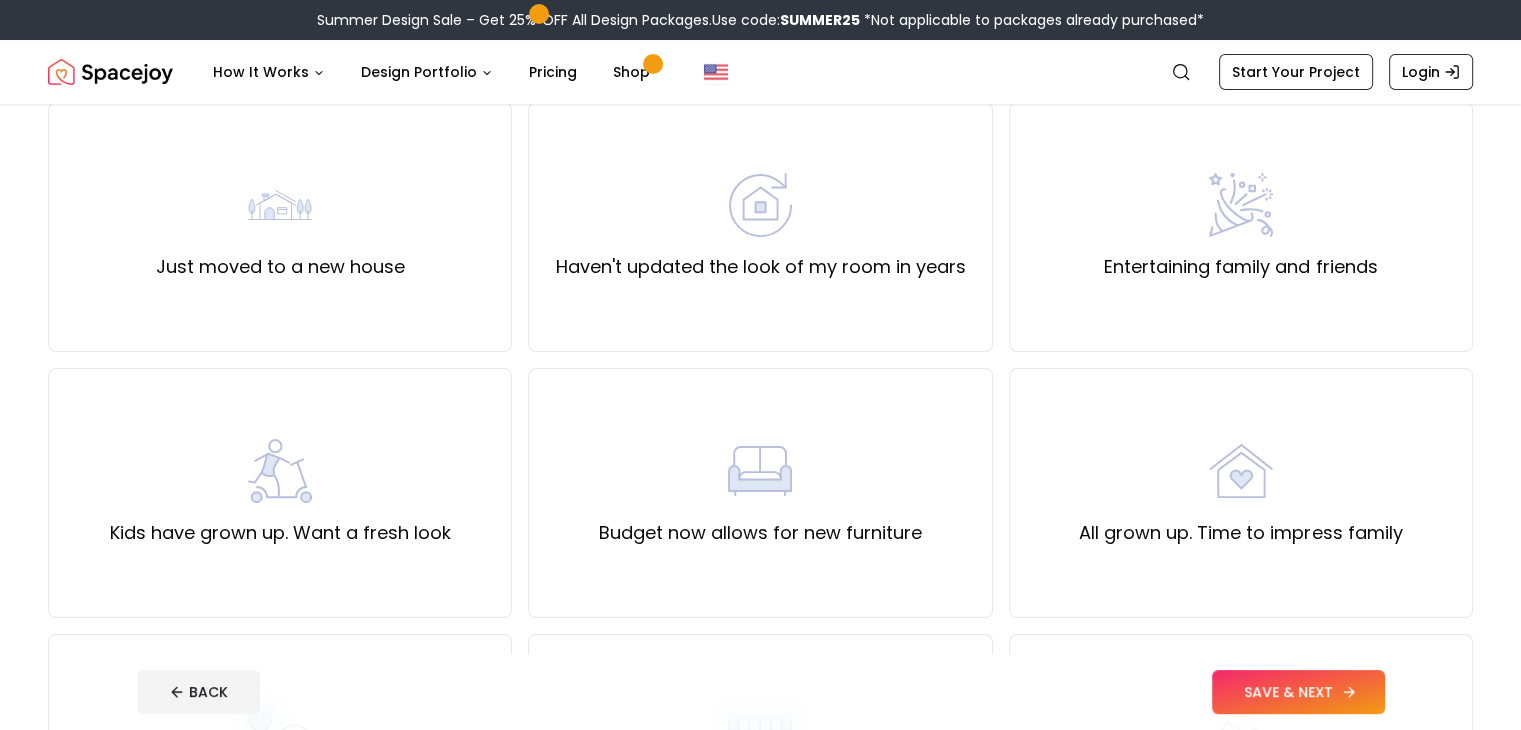 click on "SAVE & NEXT" at bounding box center (1298, 692) 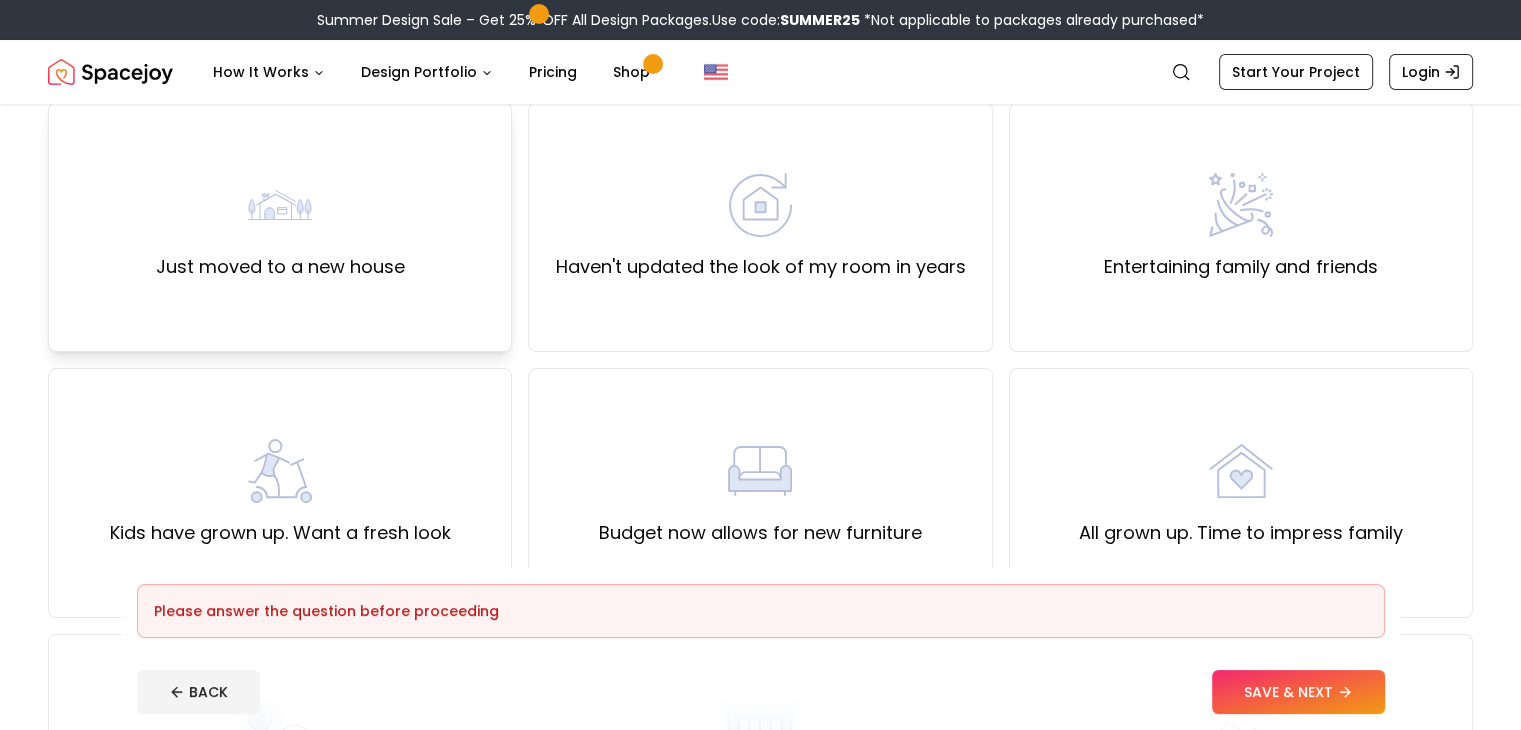 click on "Just moved to a new house" at bounding box center (280, 267) 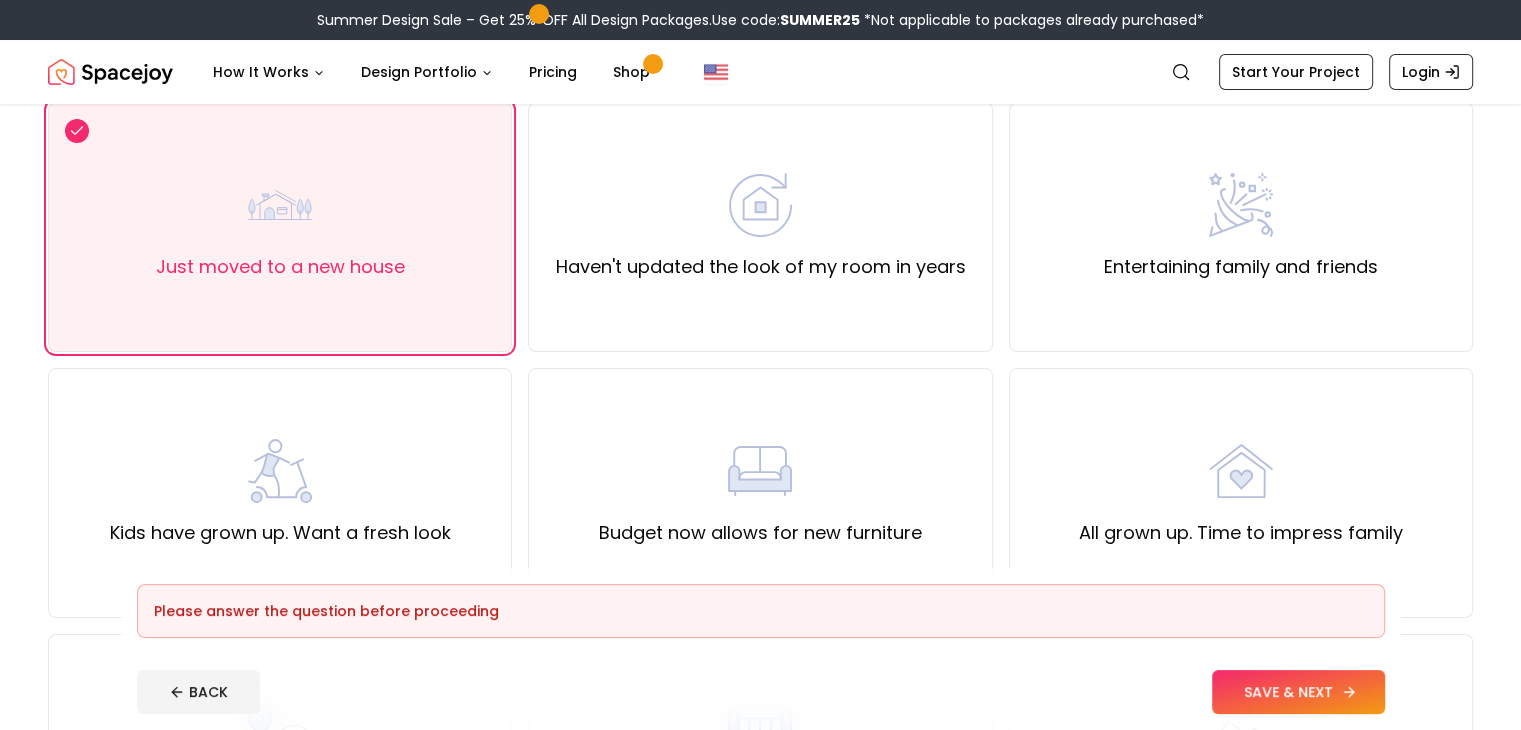 click on "SAVE & NEXT" at bounding box center [1298, 692] 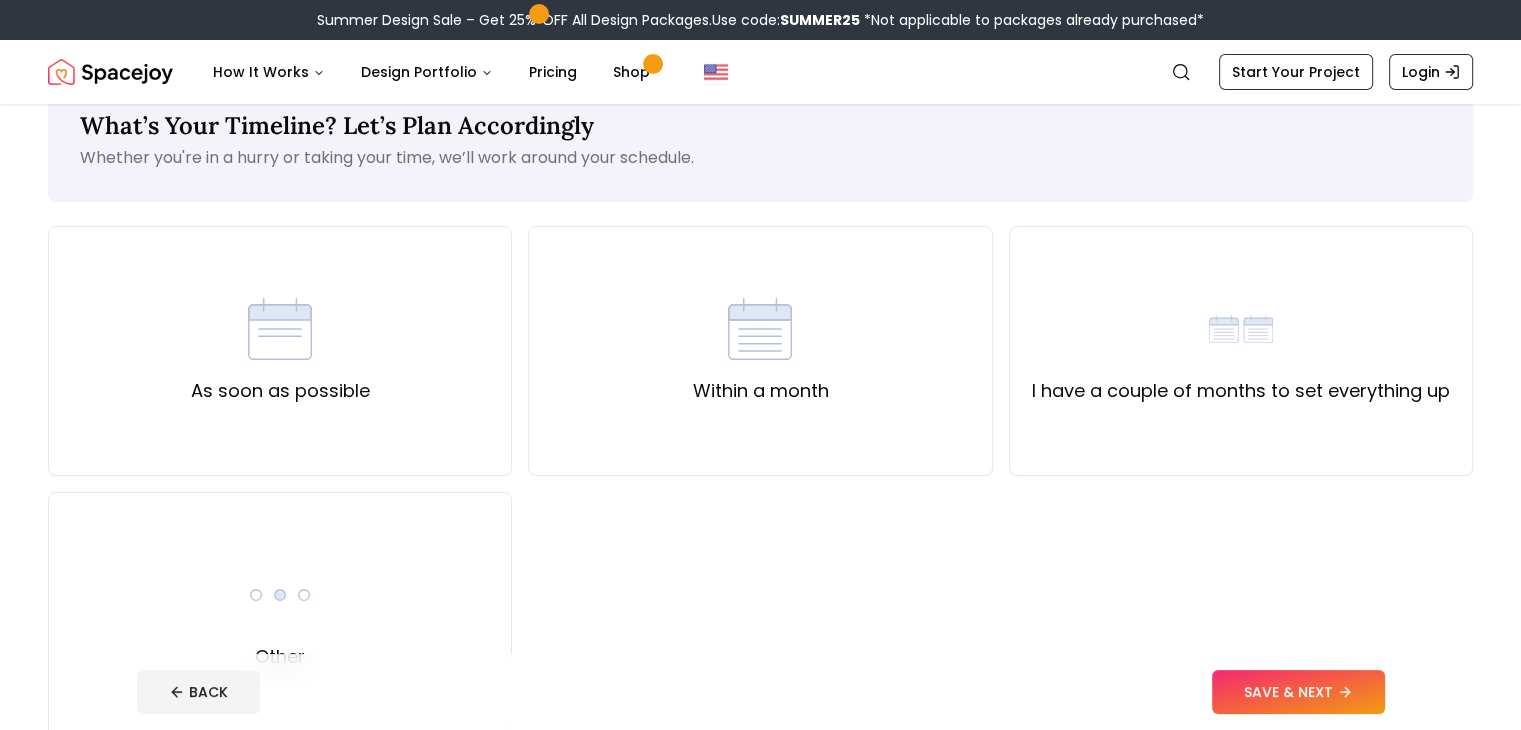 scroll, scrollTop: 51, scrollLeft: 0, axis: vertical 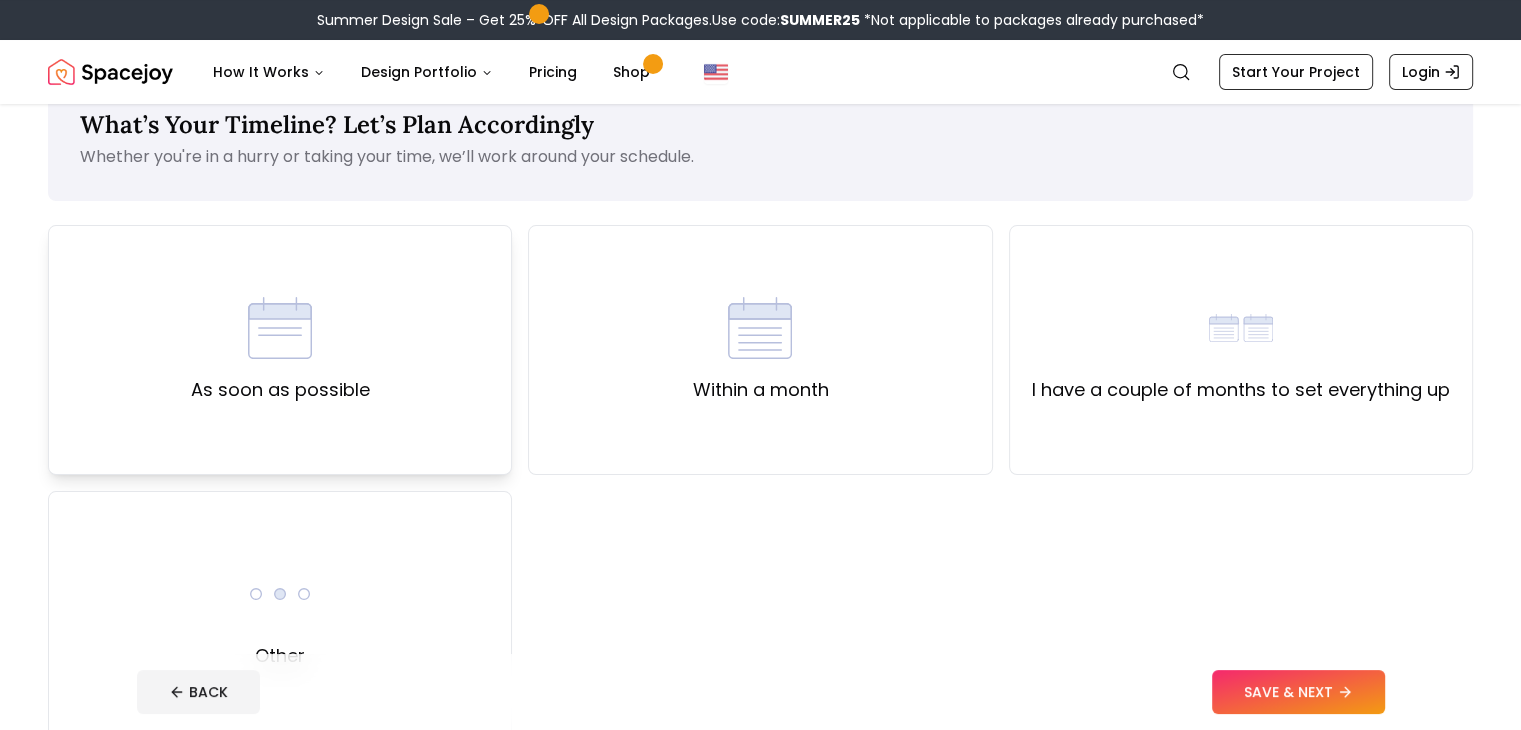click at bounding box center [280, 328] 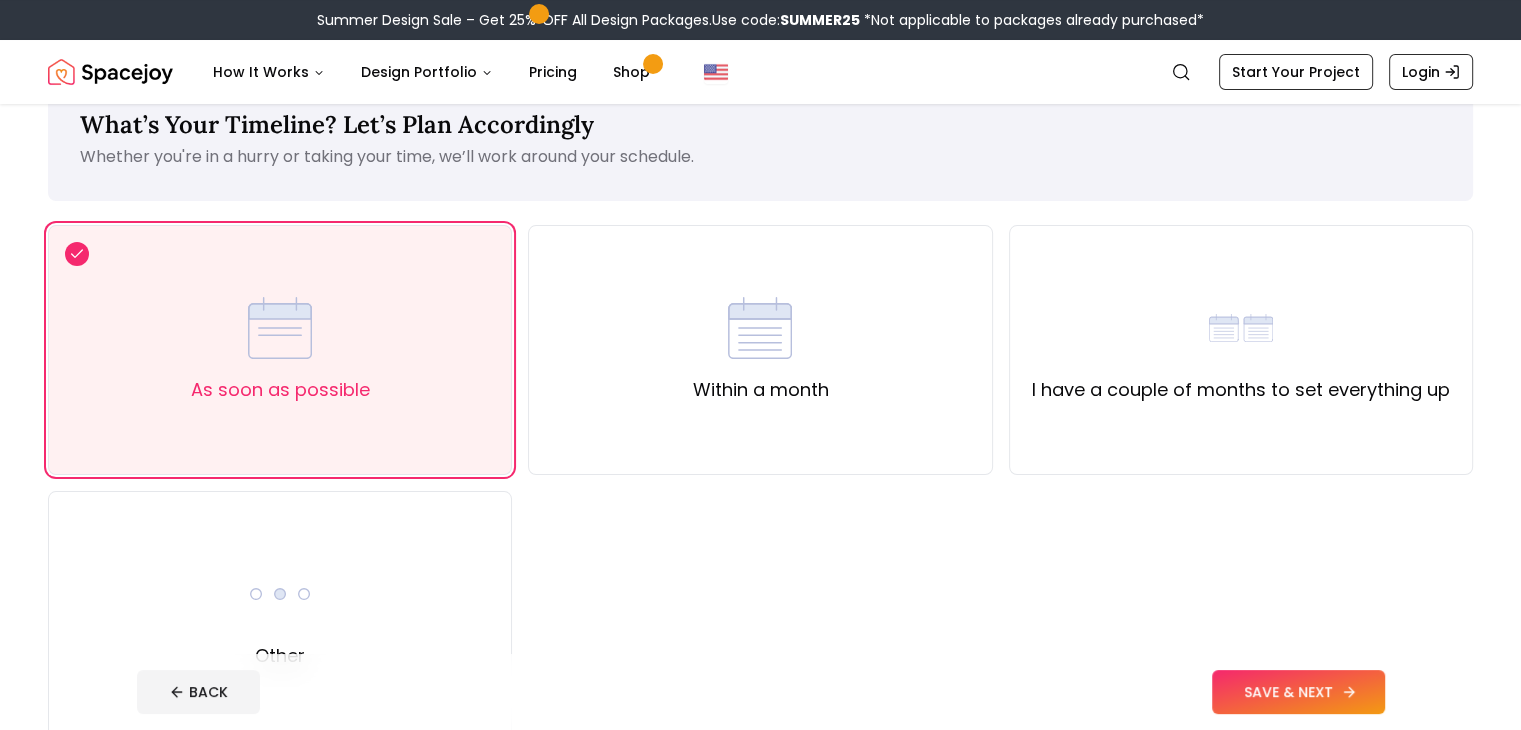 click on "SAVE & NEXT" at bounding box center [1298, 692] 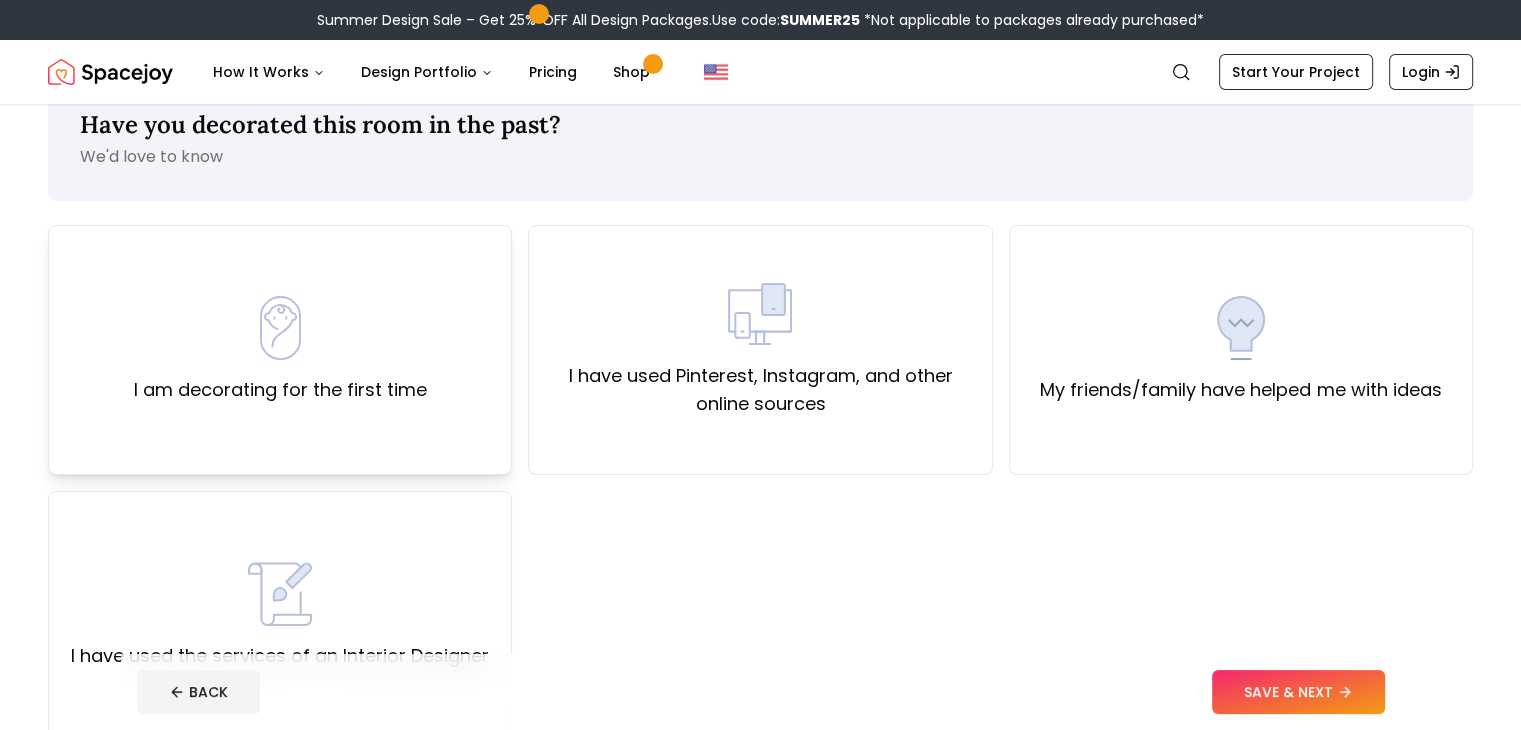 click on "I am decorating for the first time" at bounding box center (280, 350) 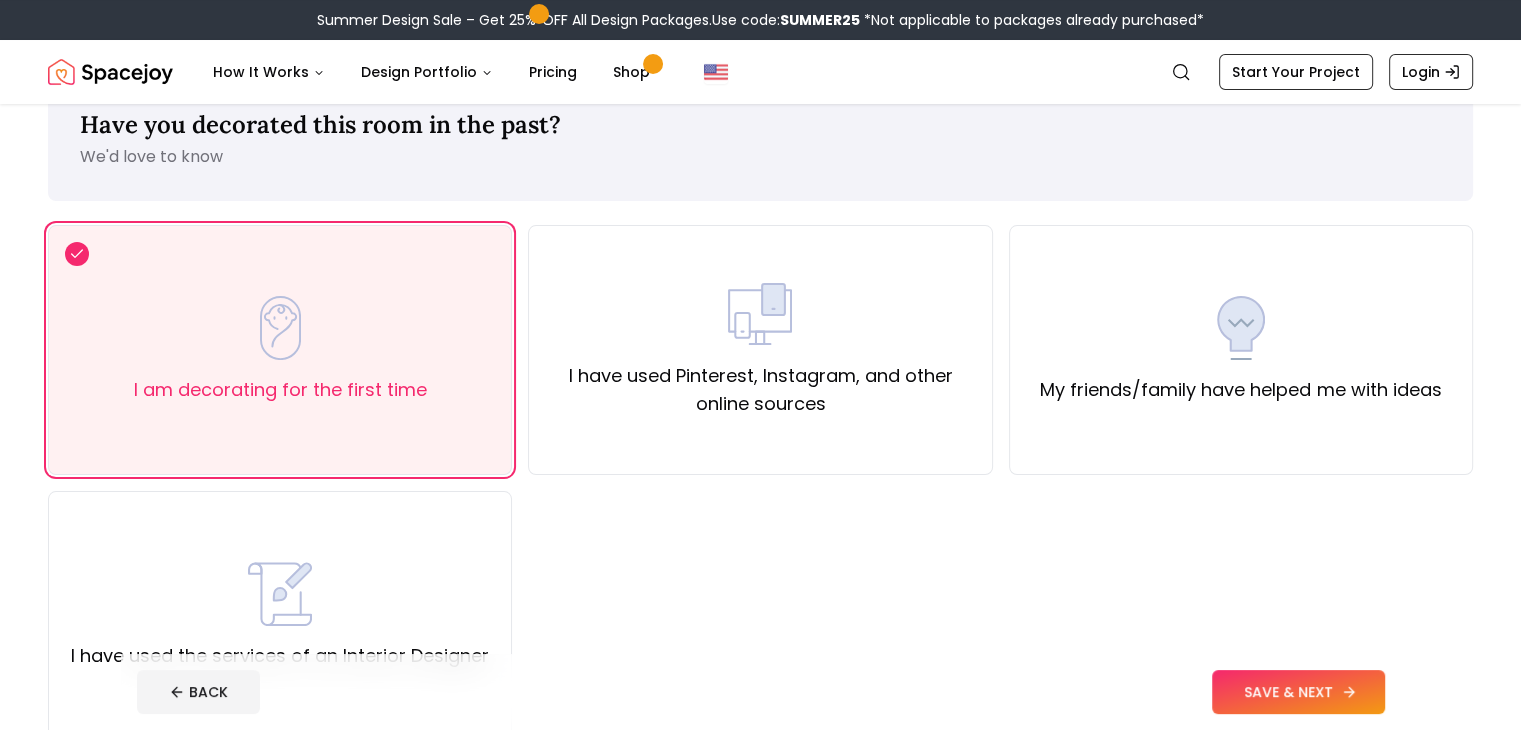click on "SAVE & NEXT" at bounding box center (1298, 692) 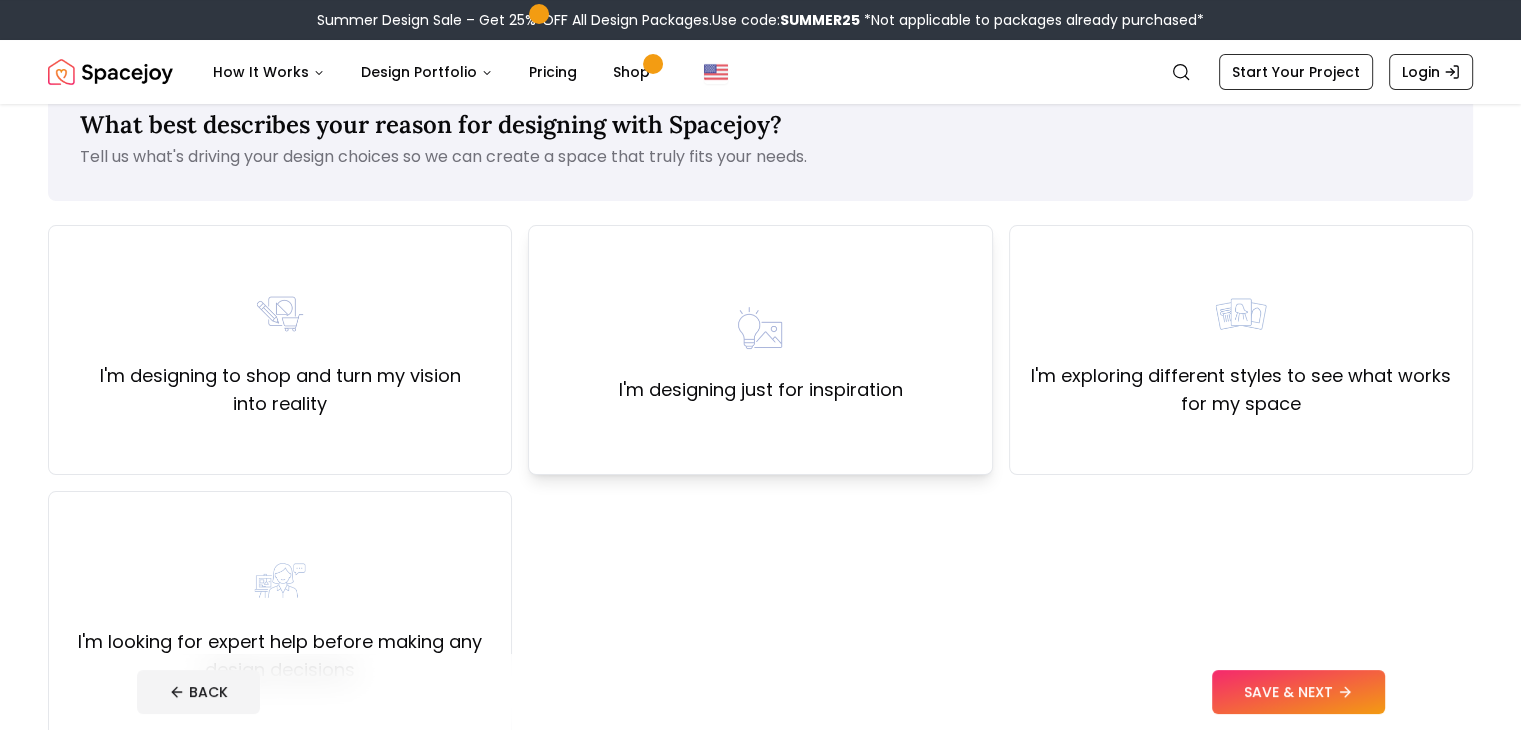 click on "I'm designing just for inspiration" at bounding box center (760, 350) 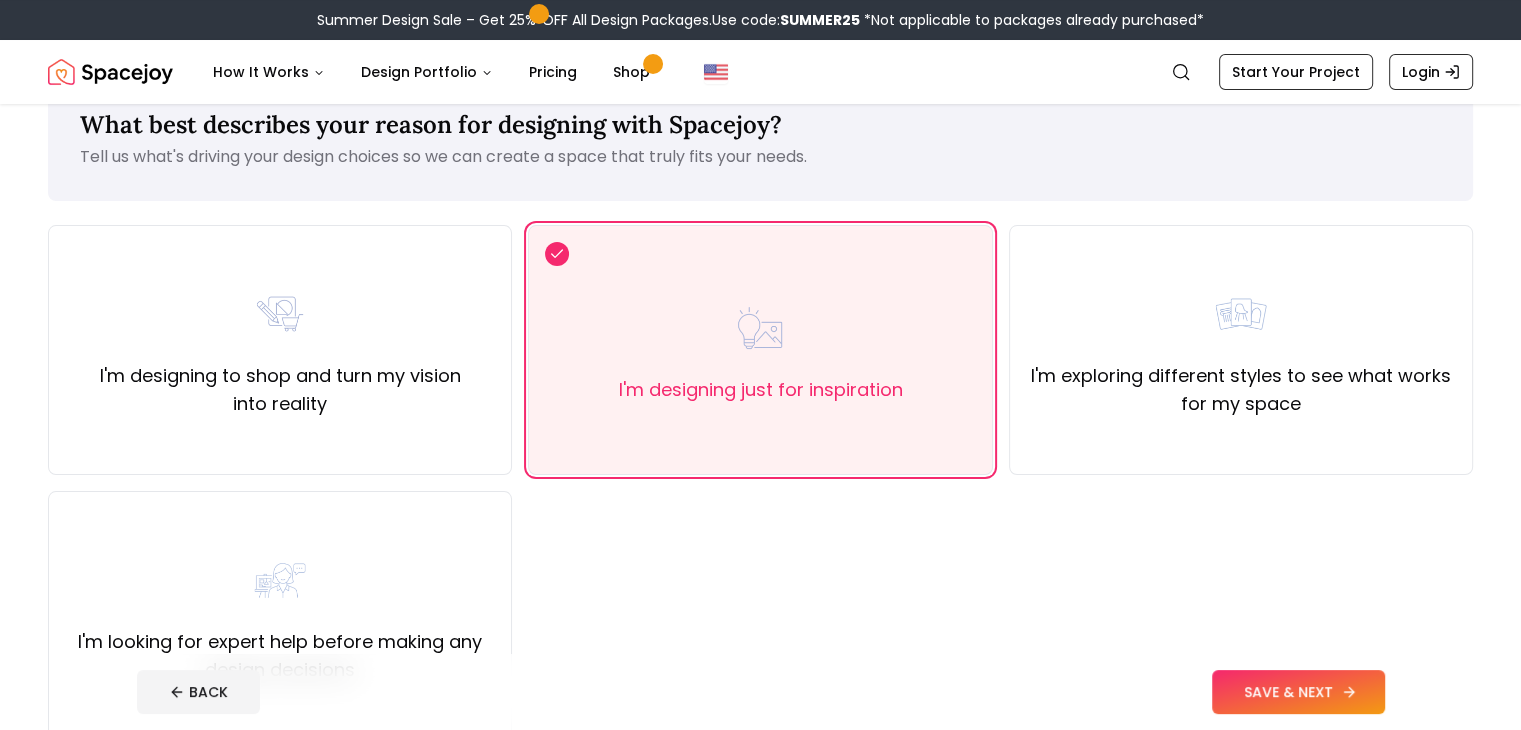 click on "SAVE & NEXT" at bounding box center (1298, 692) 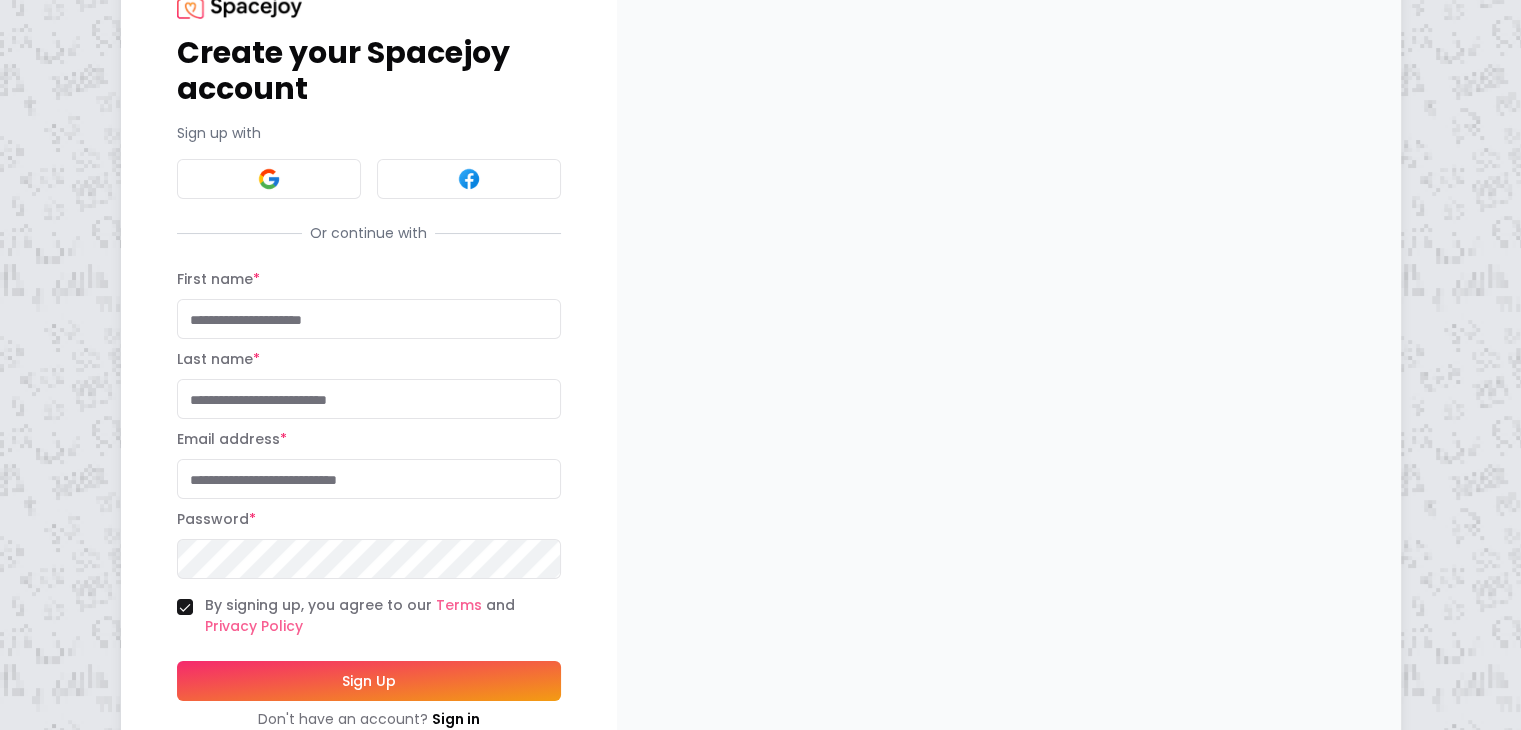 scroll, scrollTop: 167, scrollLeft: 0, axis: vertical 